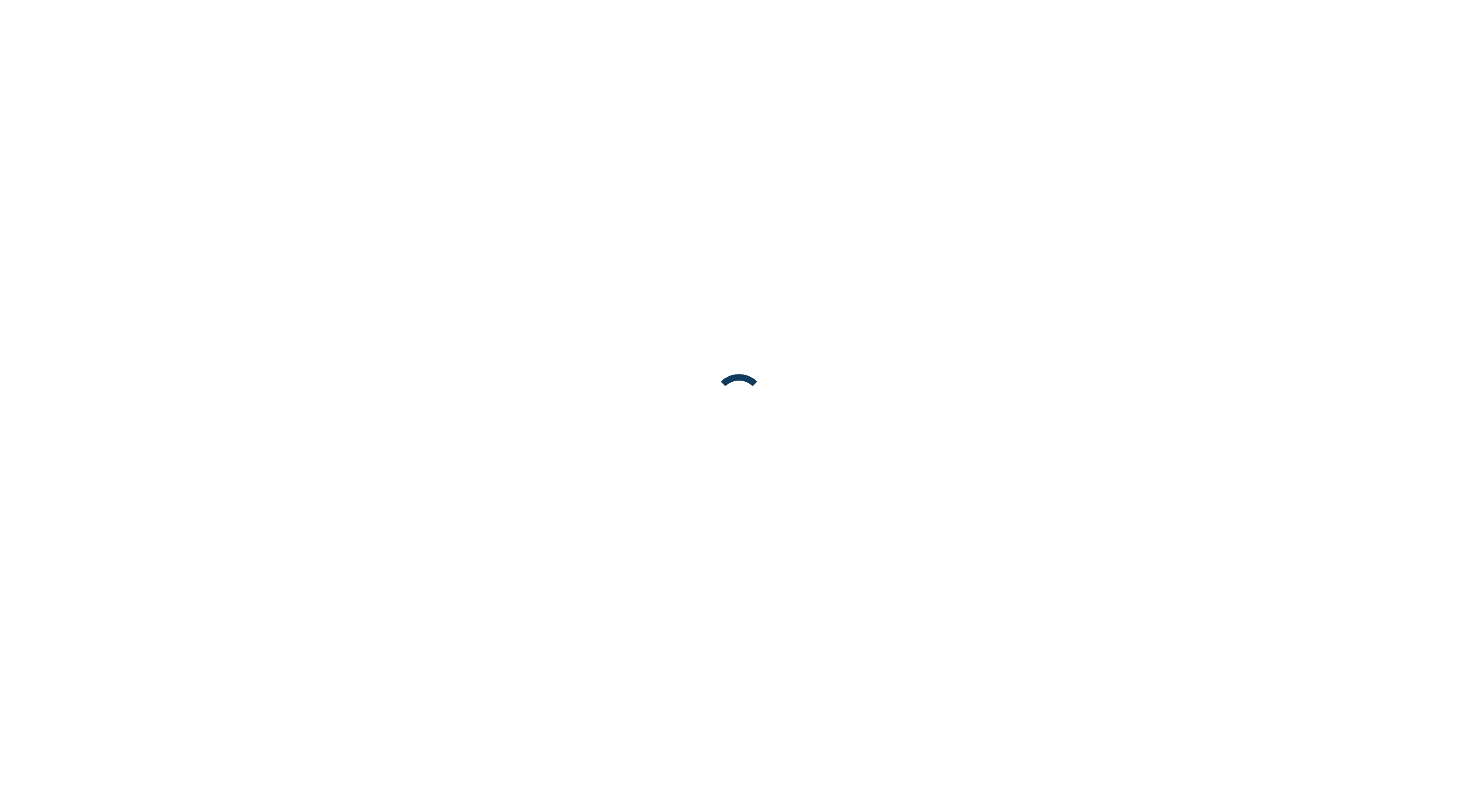 scroll, scrollTop: 0, scrollLeft: 0, axis: both 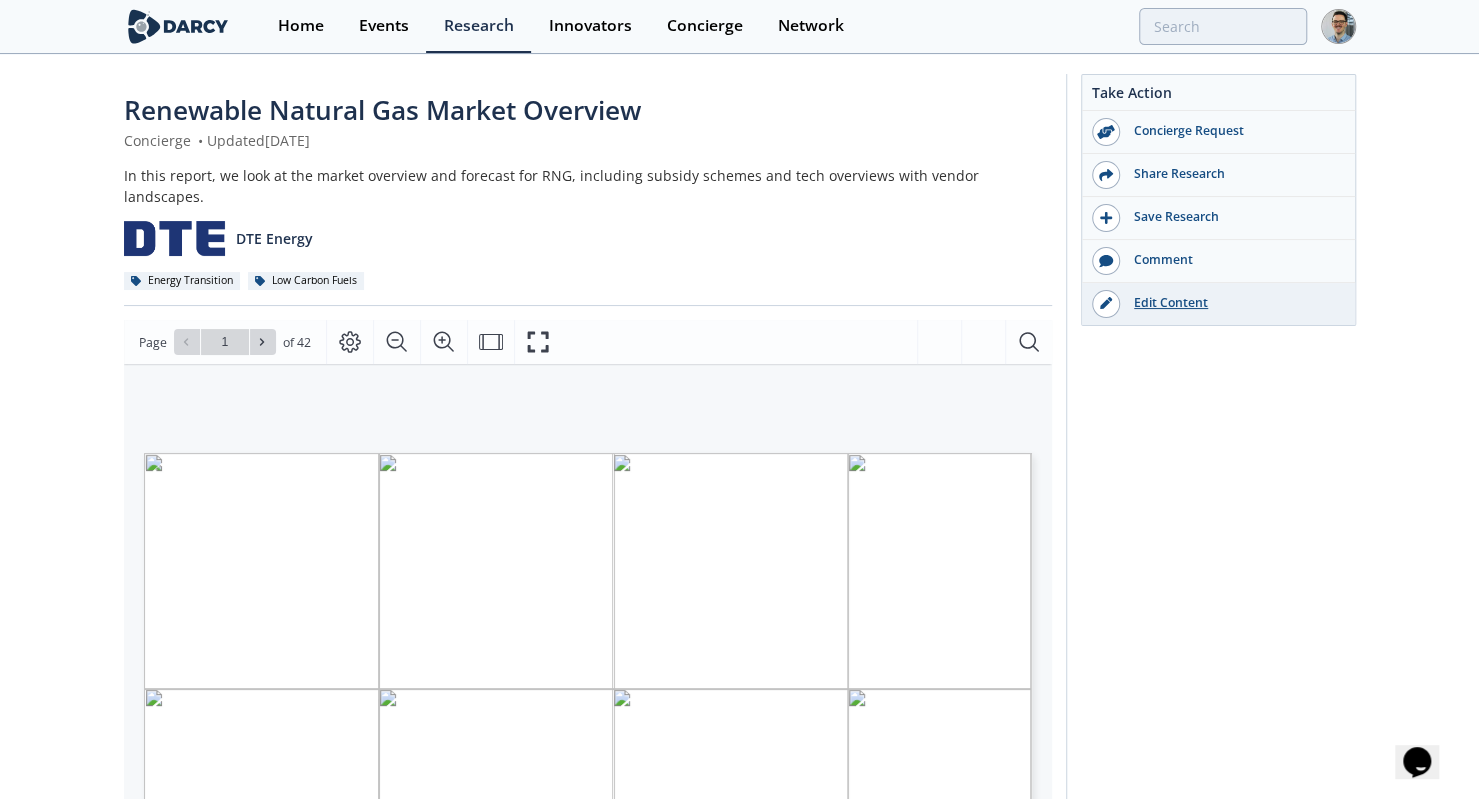 click on "Edit Content" at bounding box center [1232, 303] 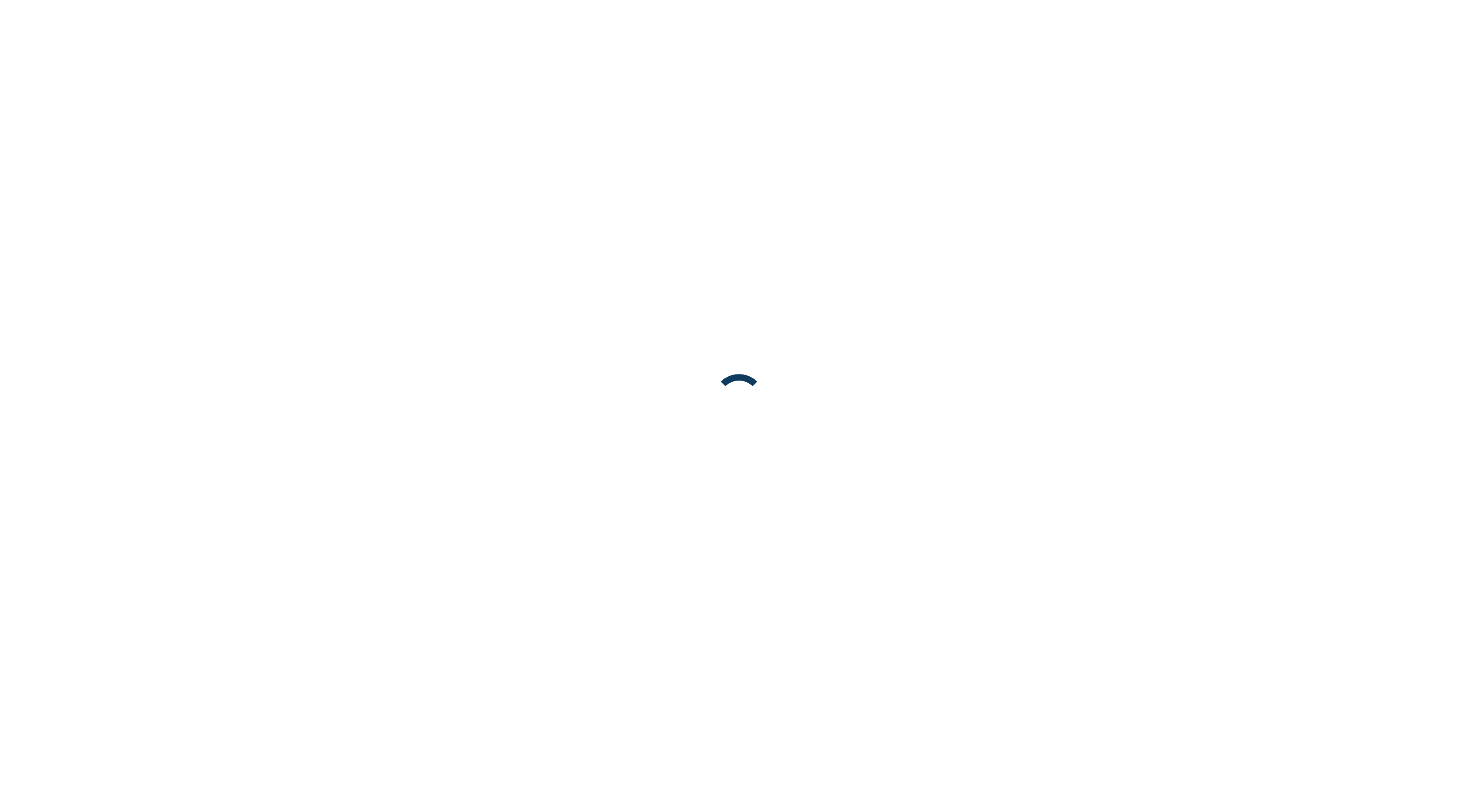 scroll, scrollTop: 0, scrollLeft: 0, axis: both 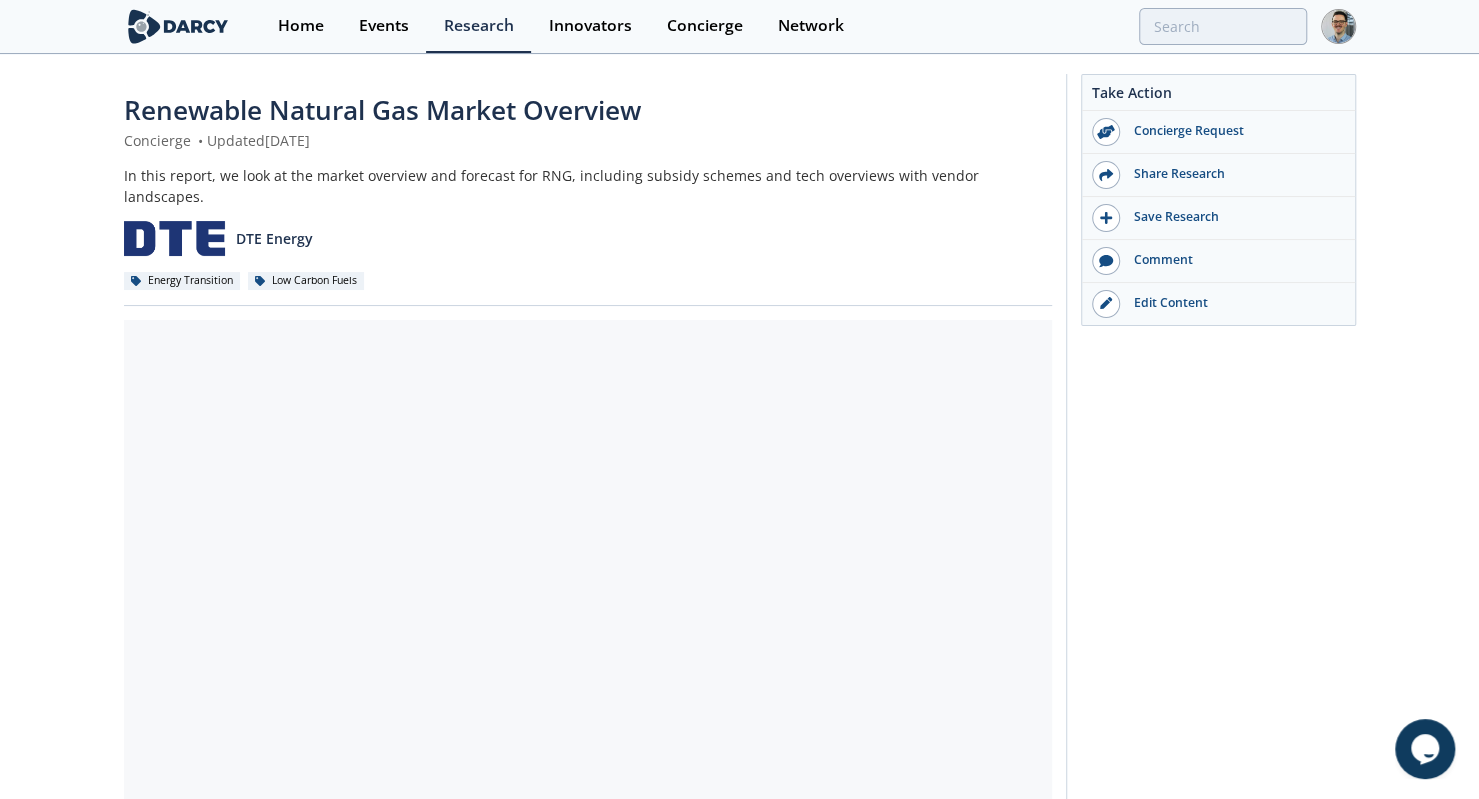 click on "Renewable Natural Gas Market Overview
Concierge
•
Updated  July 11, 2025
In this report, we look at the market overview and forecast for RNG, including subsidy schemes and tech overviews with vendor landscapes.
DTE Energy
Energy Transition
Low Carbon Fuels" 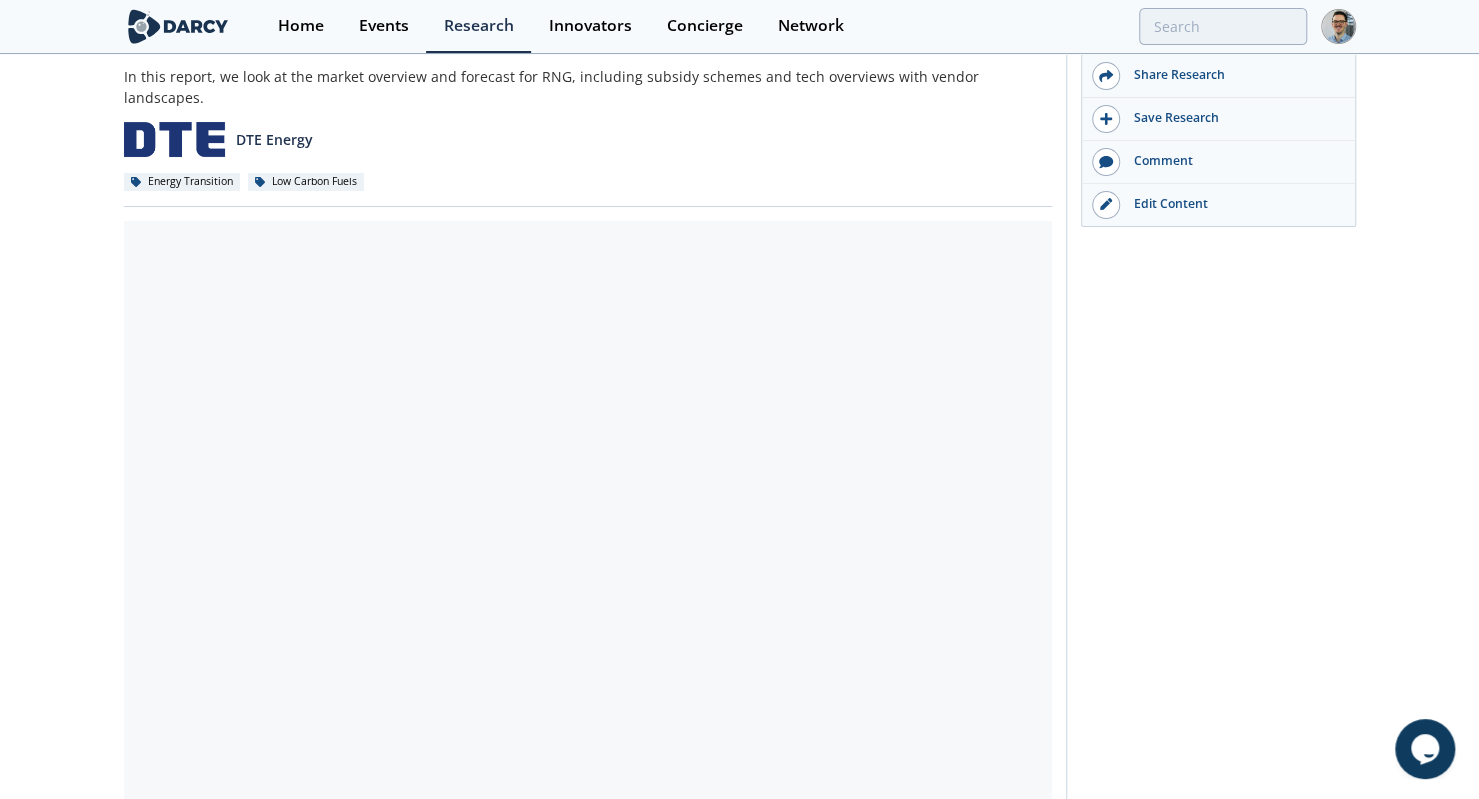 scroll, scrollTop: 100, scrollLeft: 0, axis: vertical 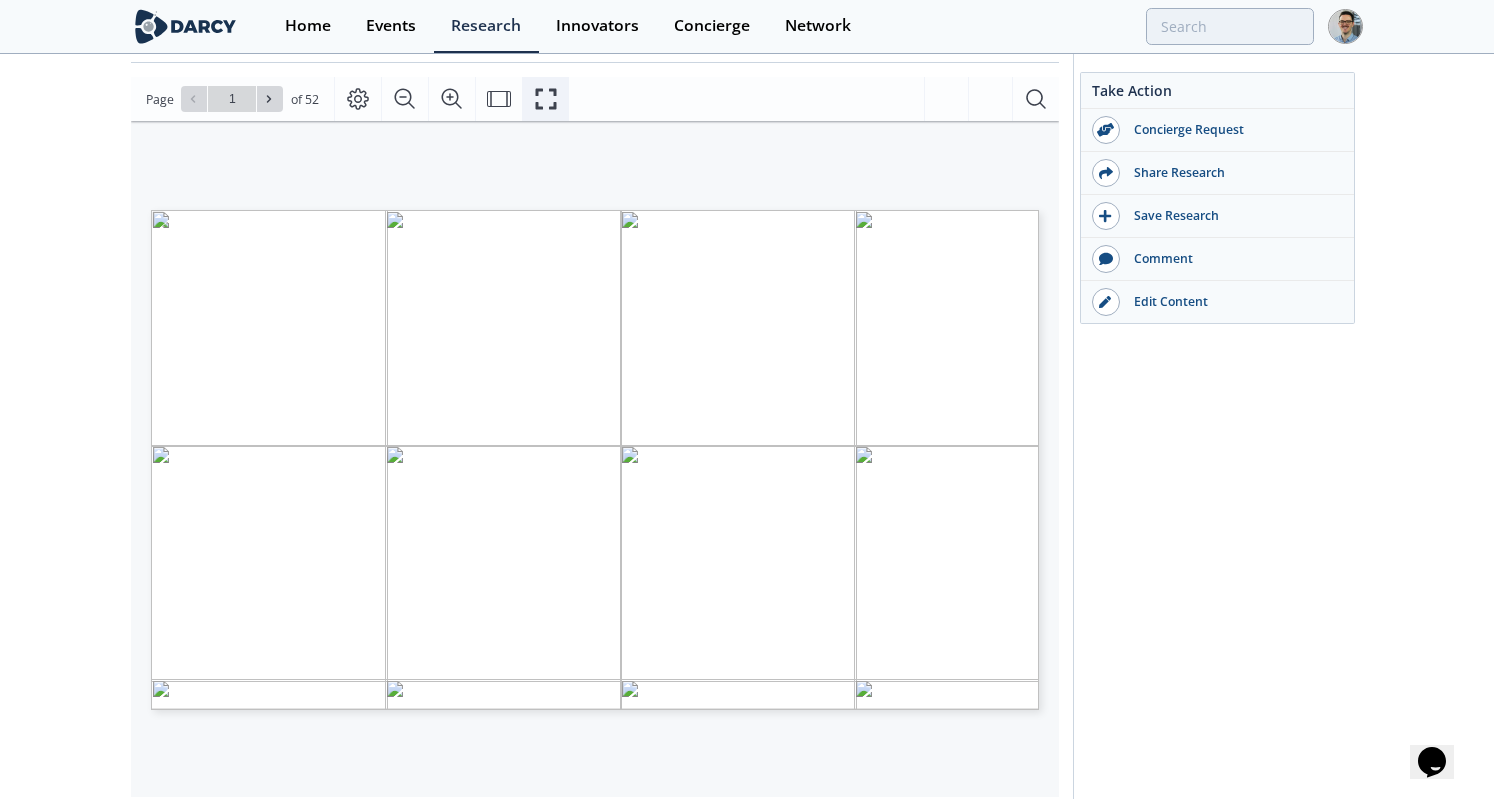 click 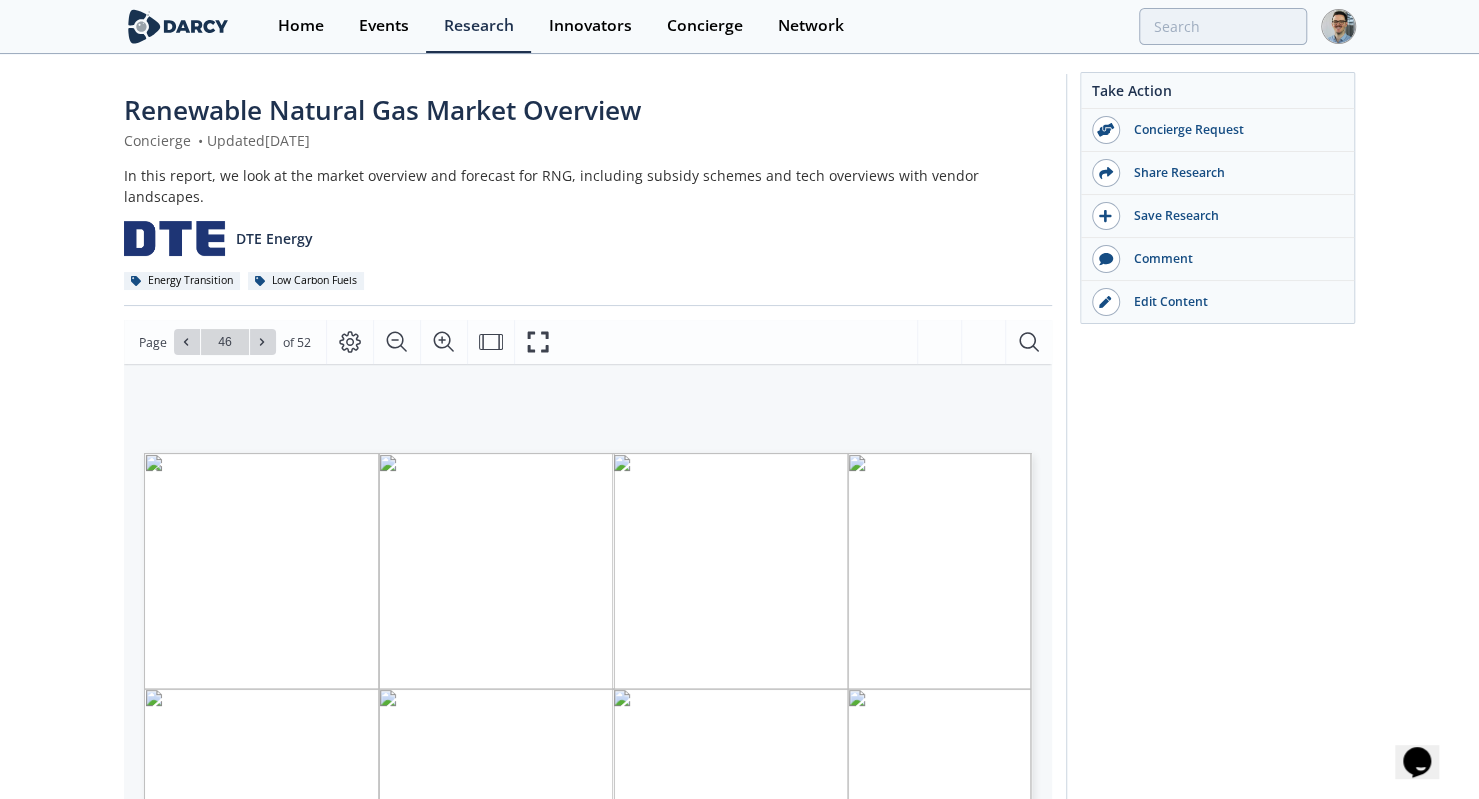 scroll, scrollTop: 96, scrollLeft: 0, axis: vertical 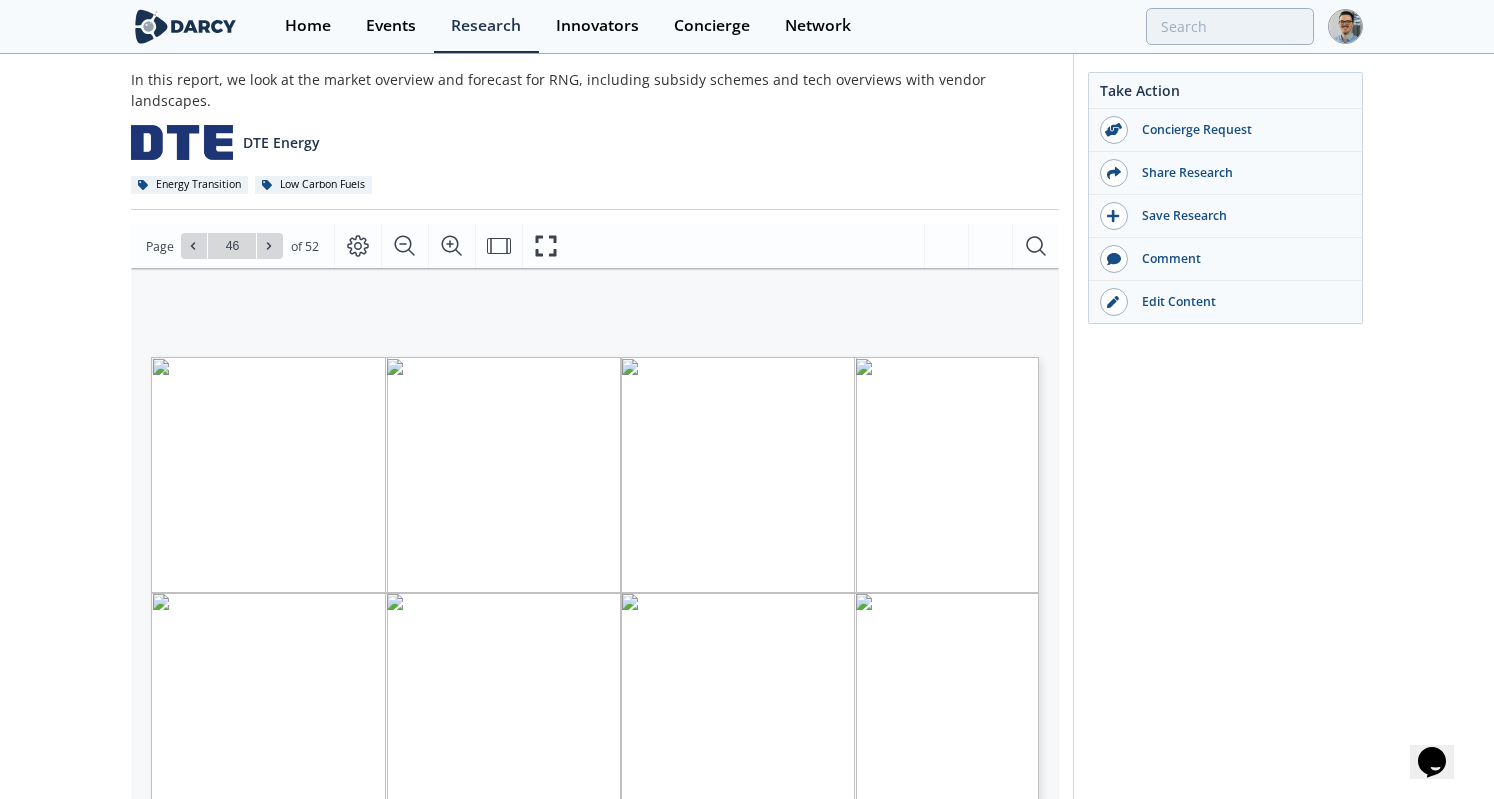 click on "46" at bounding box center [232, 246] 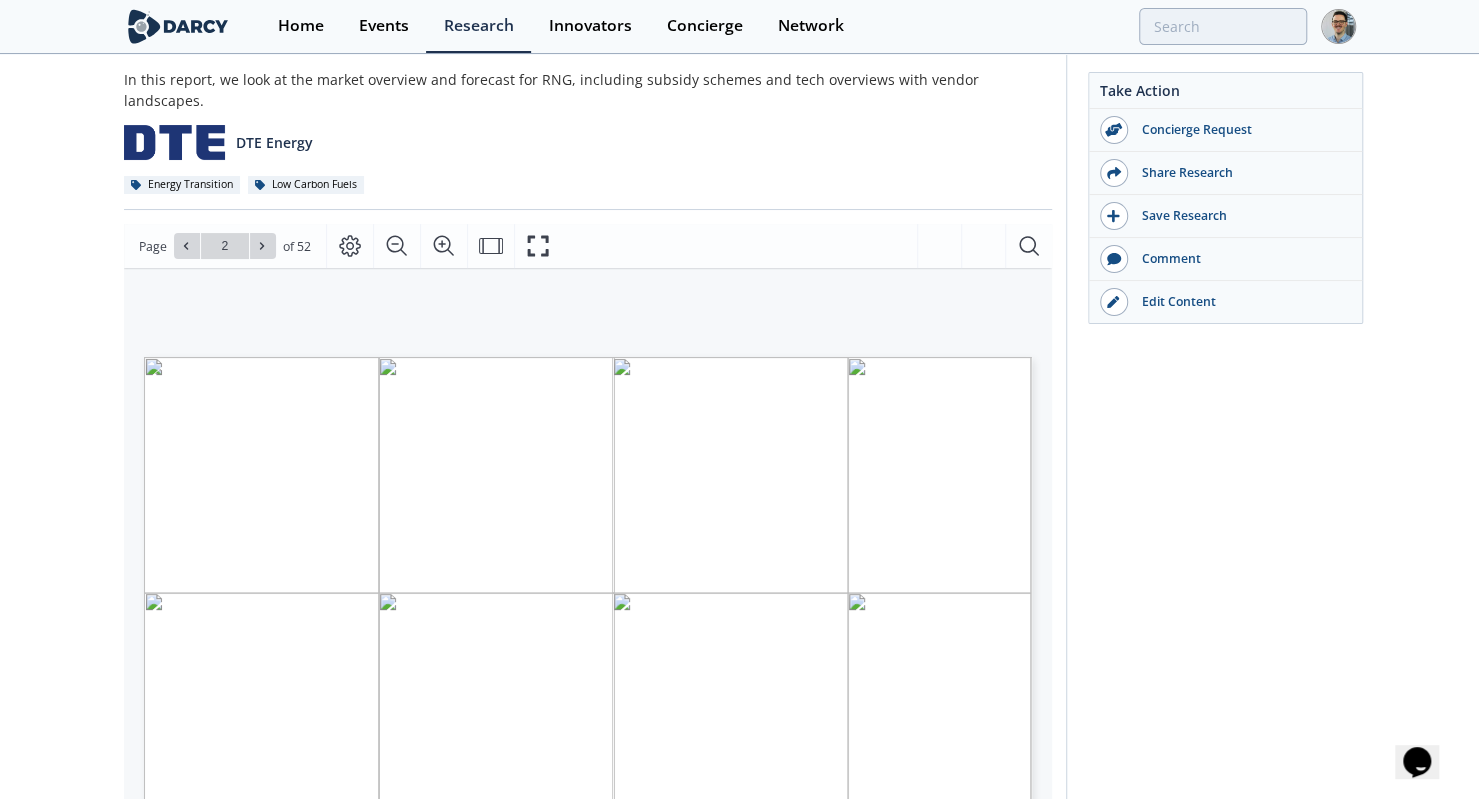 click on "Renewable Natural Gas Market Overview
Concierge
•
Updated  [DATE]
In this report, we look at the market overview and forecast for RNG, including subsidy schemes and tech overviews with vendor landscapes.
DTE Energy
Energy Transition
Low Carbon Fuels" 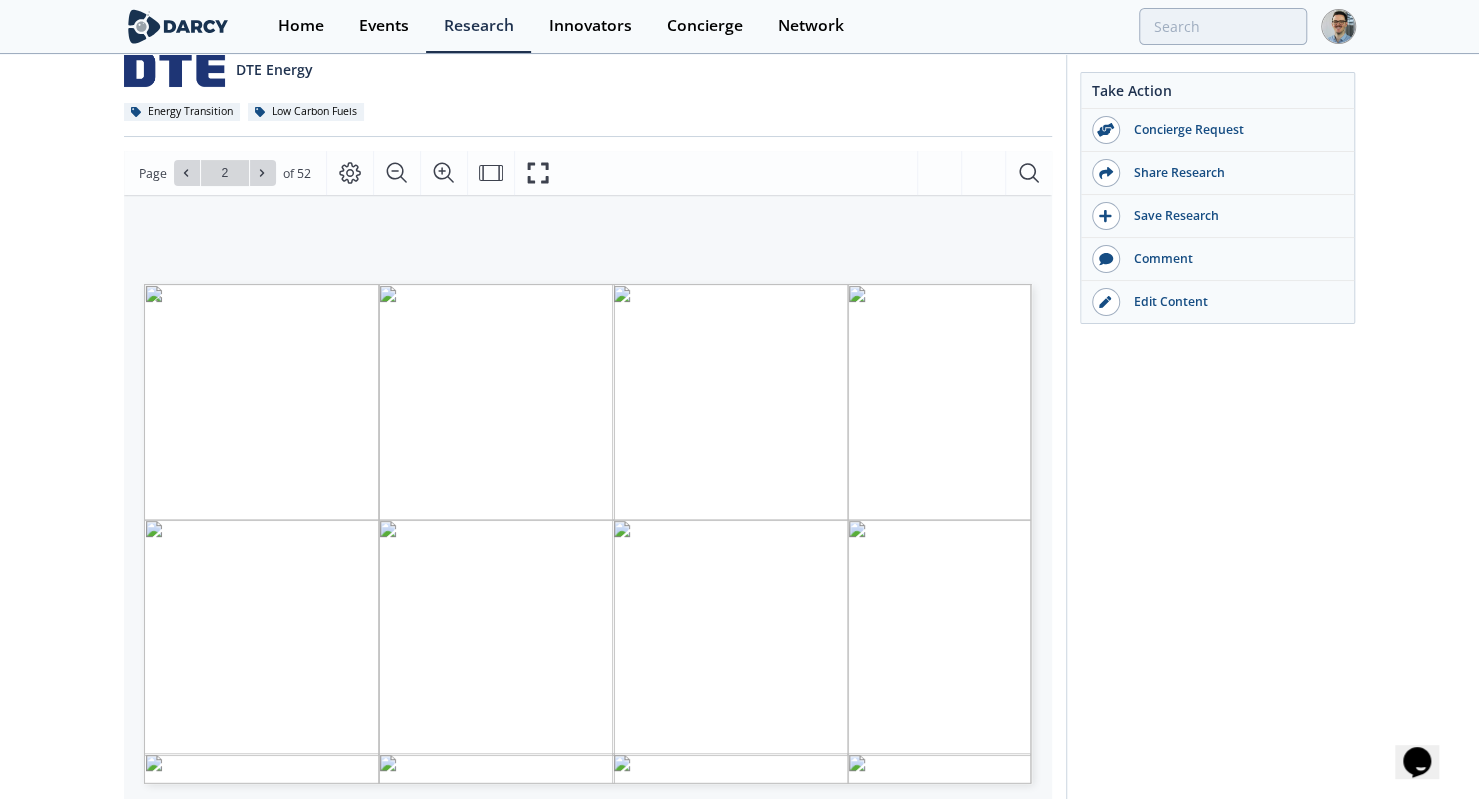 scroll, scrollTop: 170, scrollLeft: 0, axis: vertical 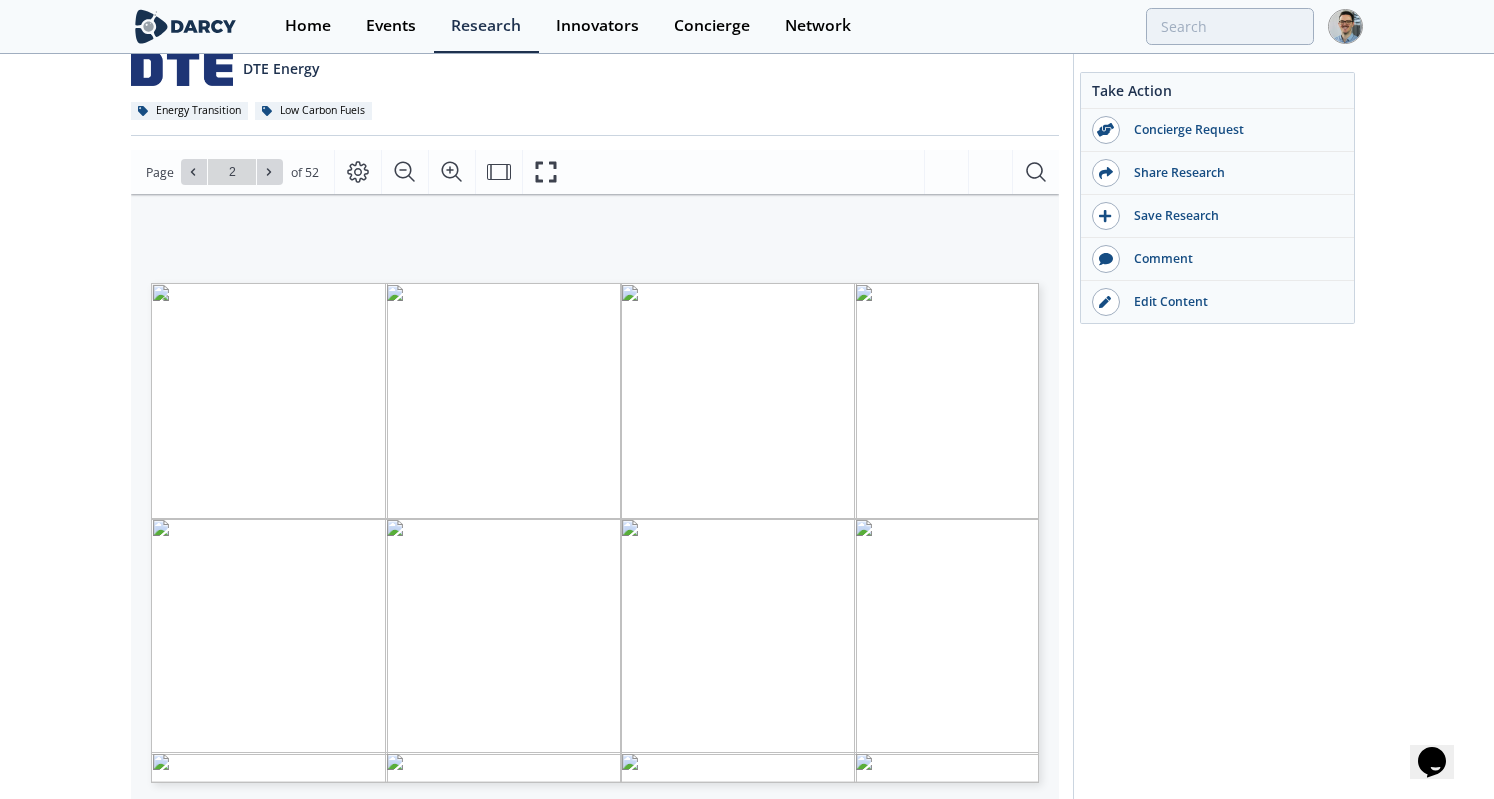 click on "2" at bounding box center (232, 172) 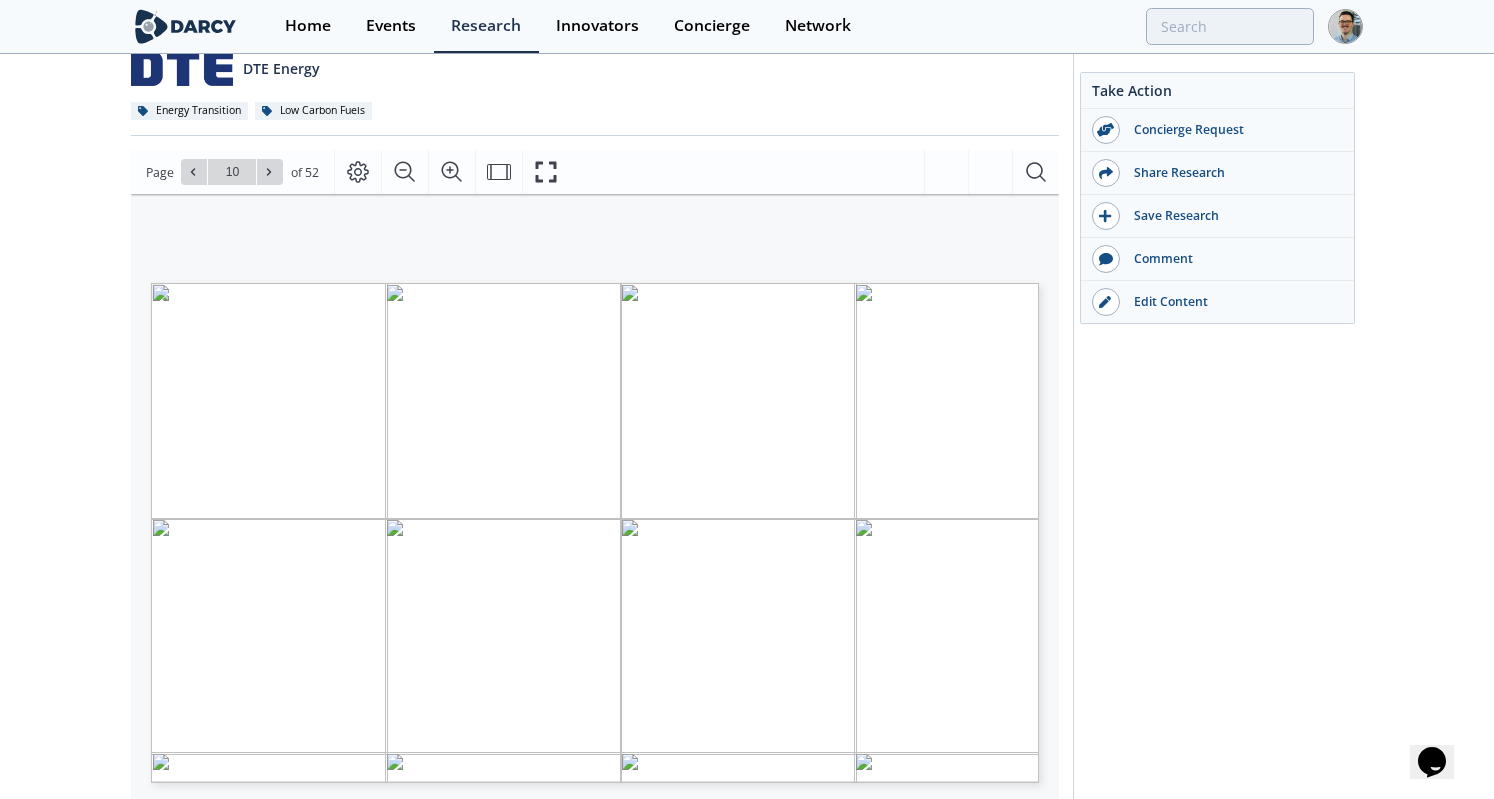 type on "10" 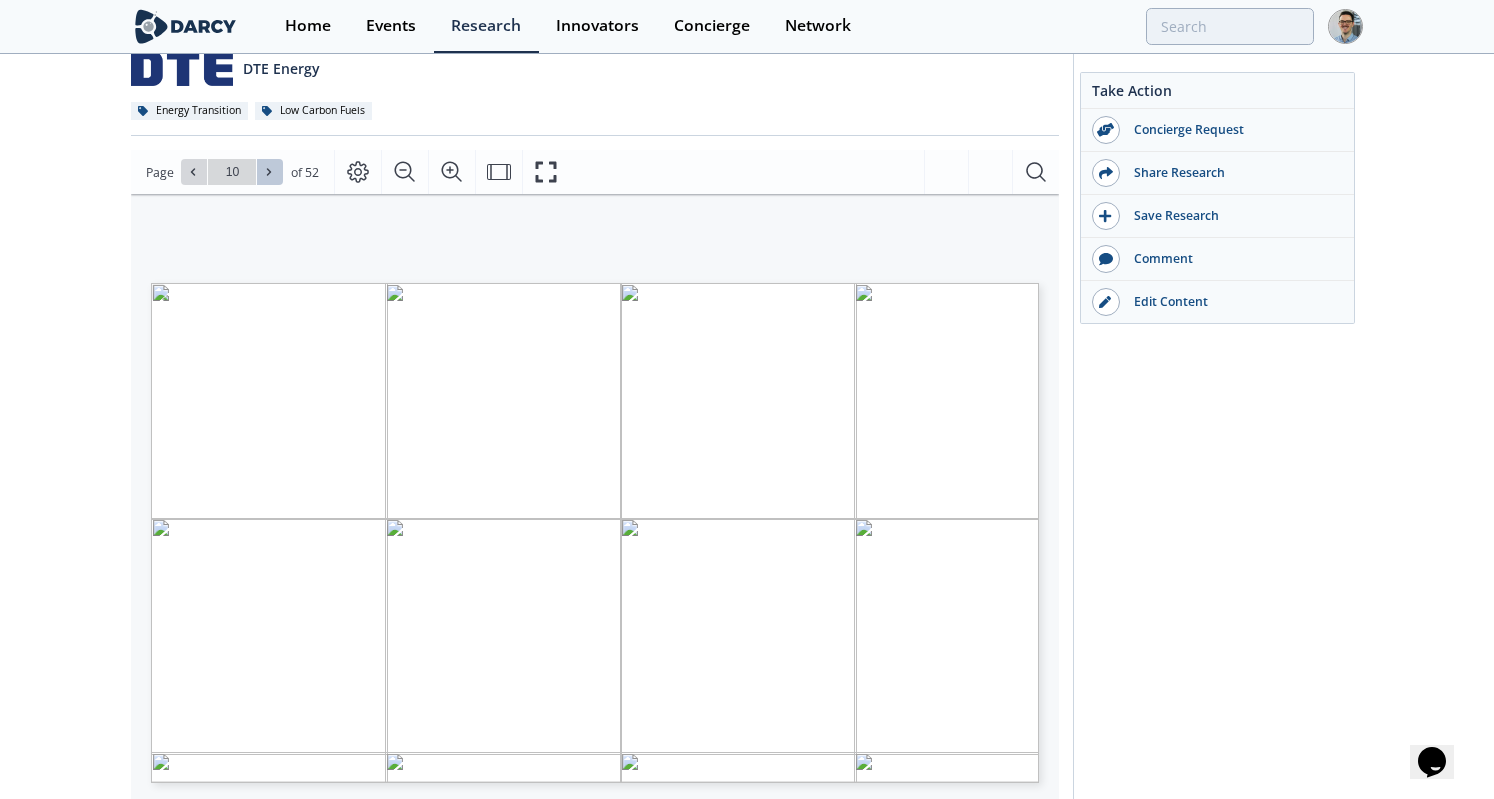 click 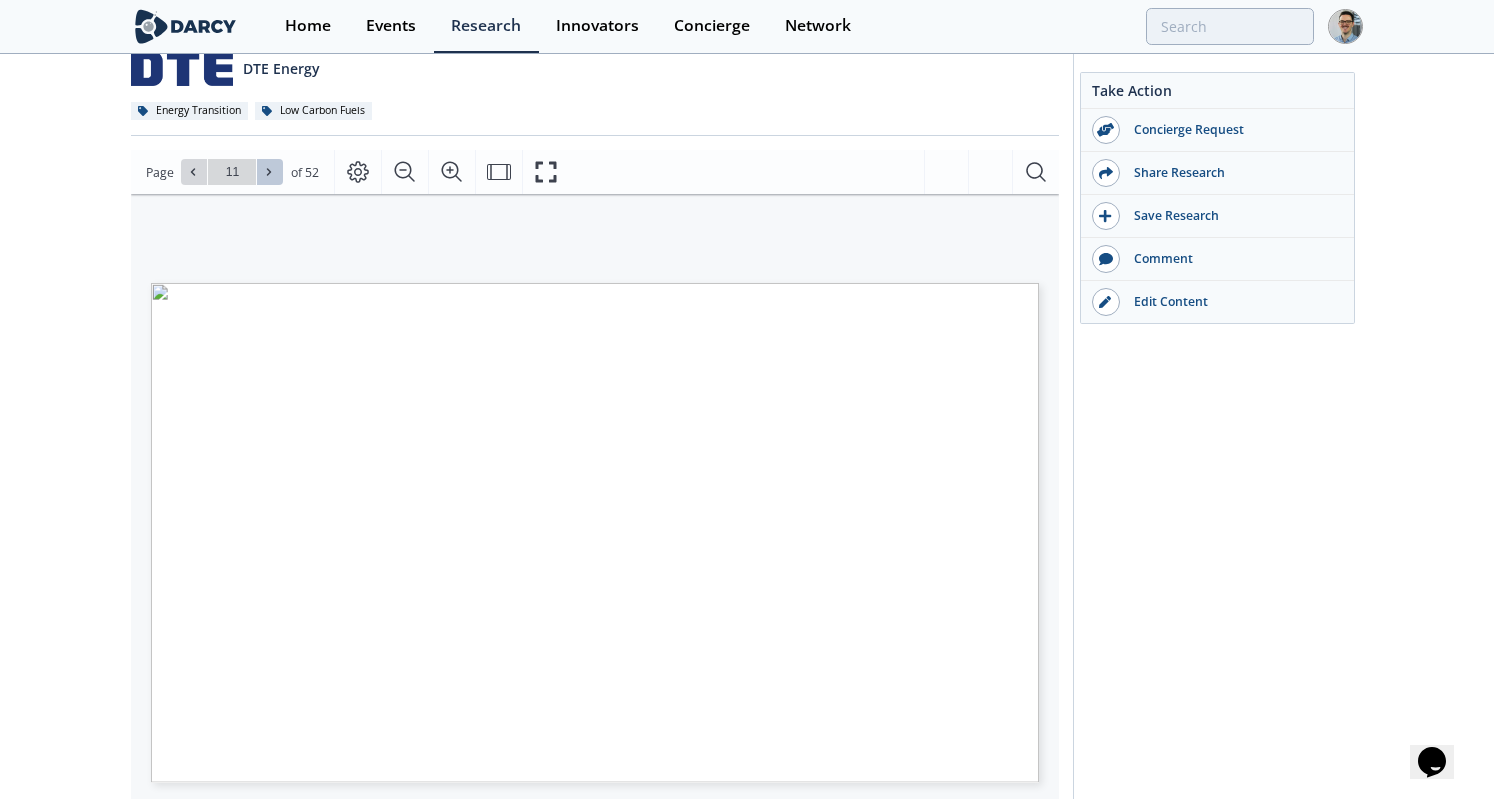 click 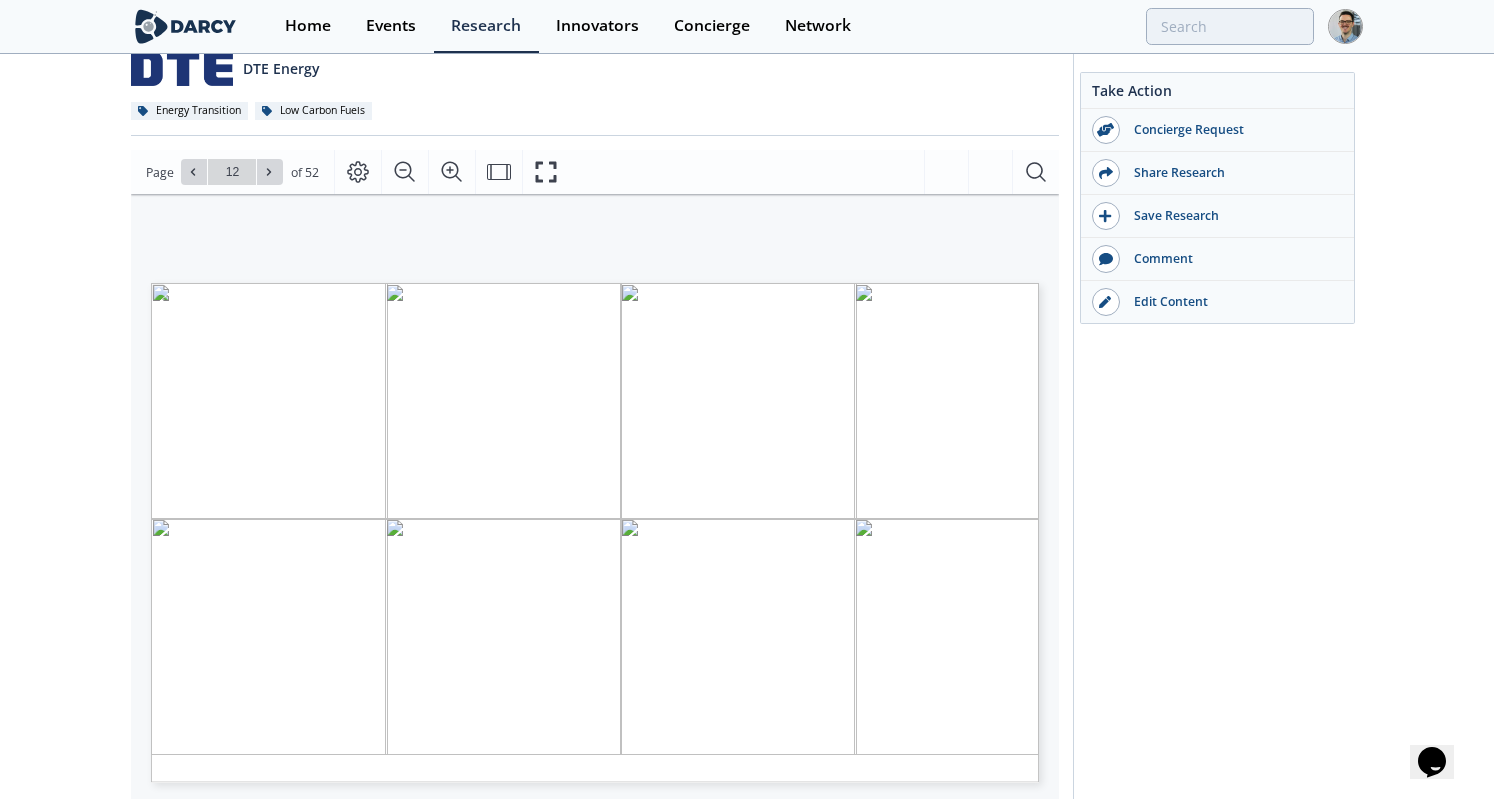 click 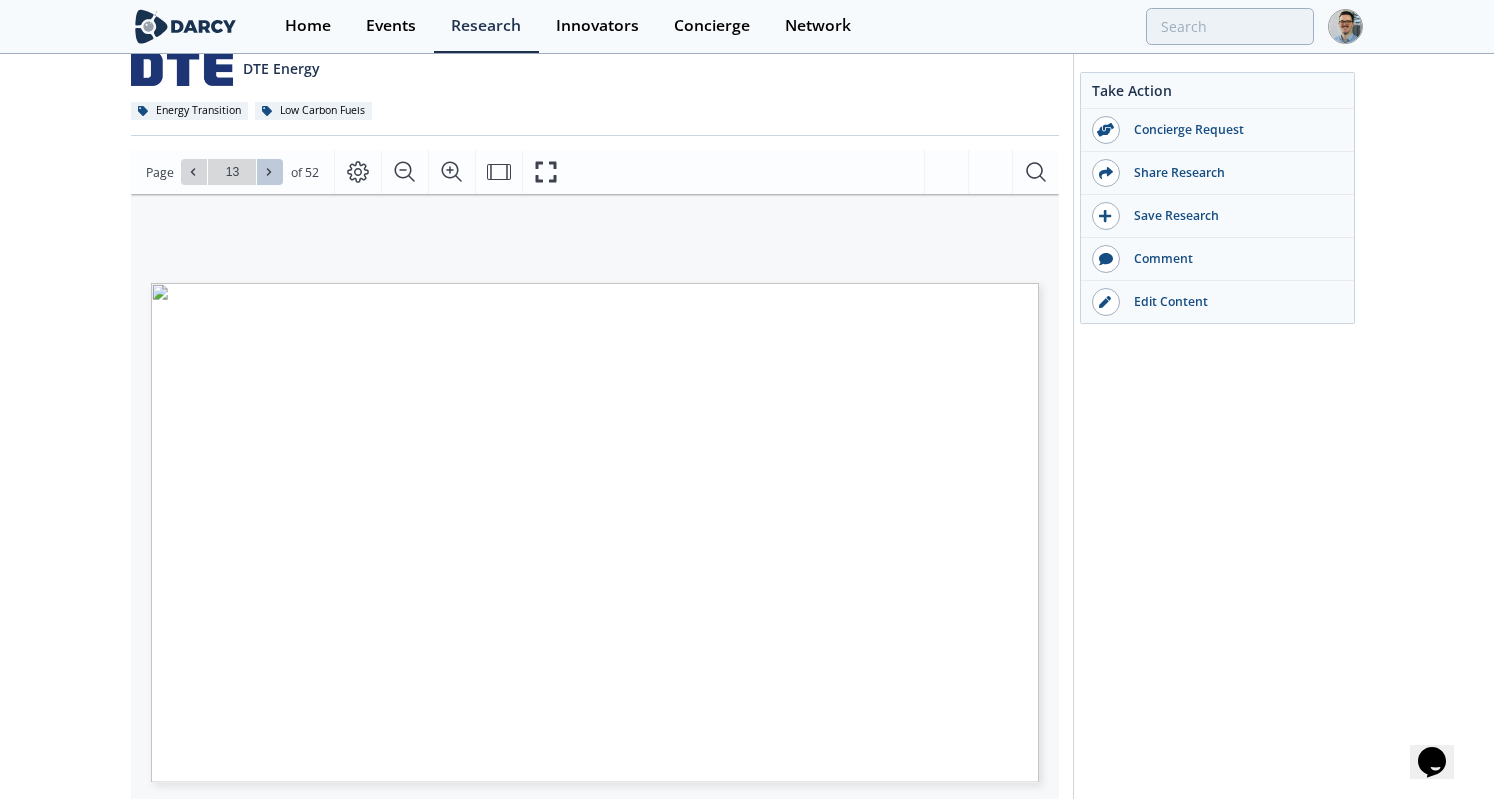 click 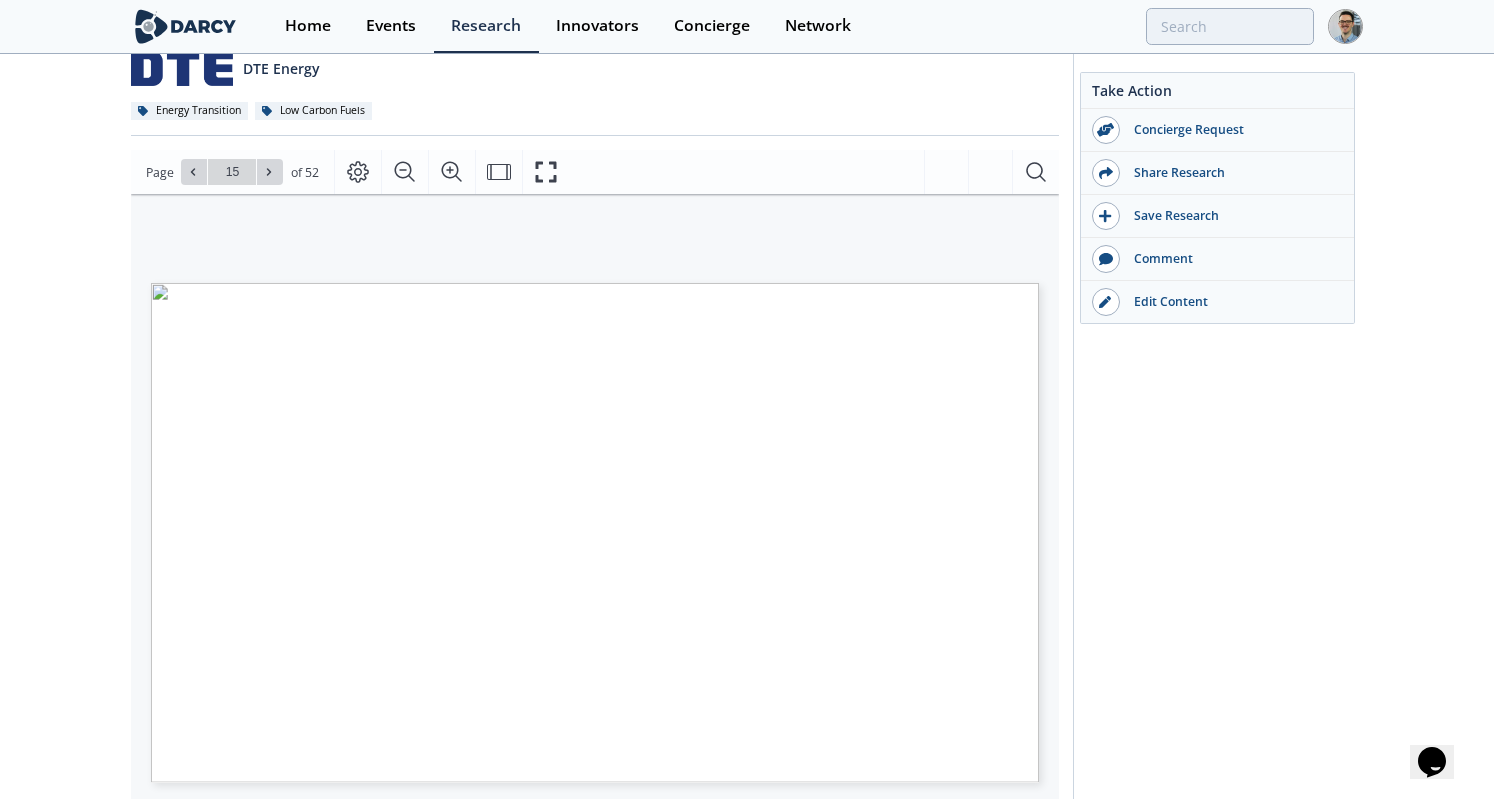 click 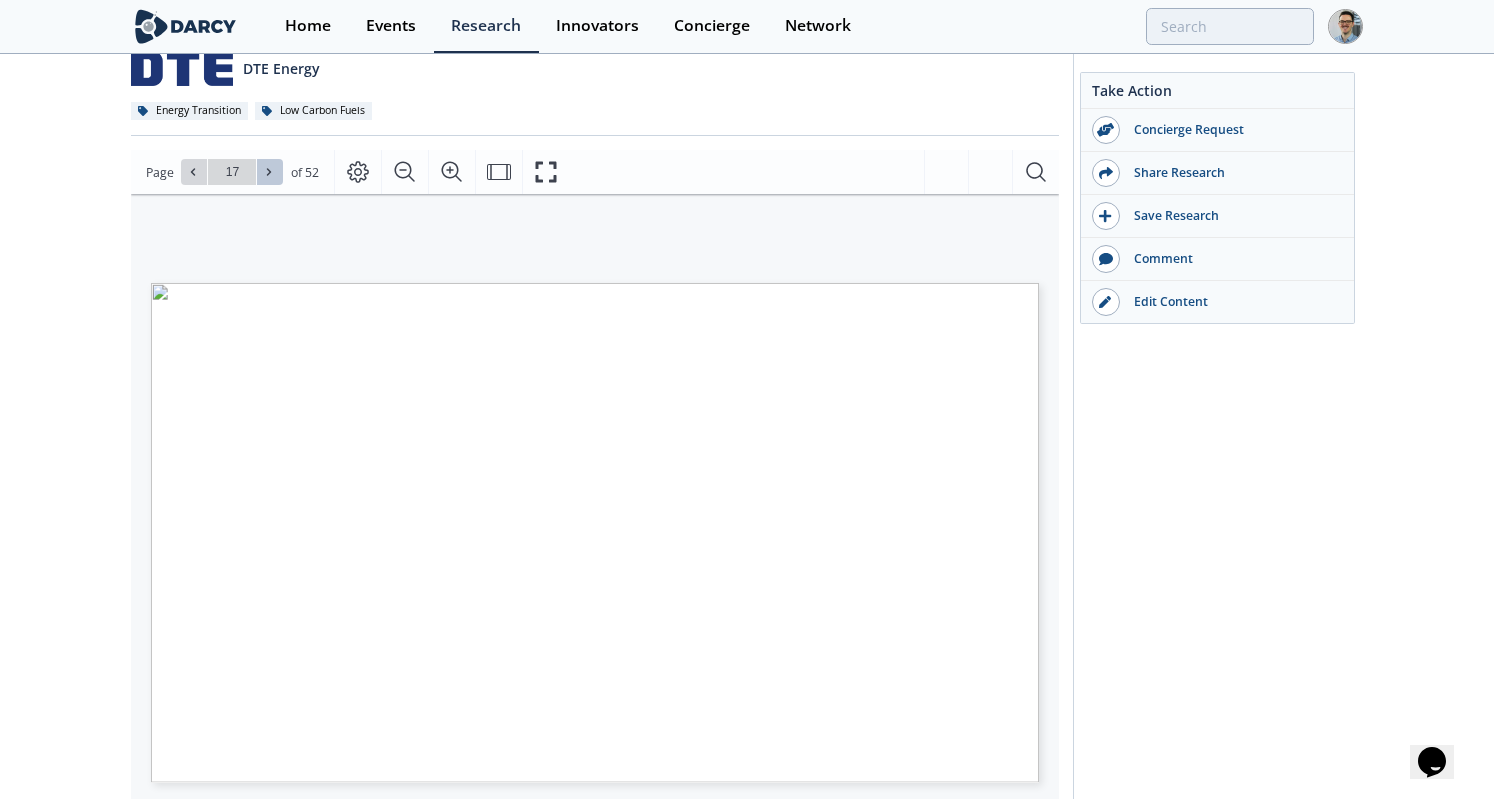 click 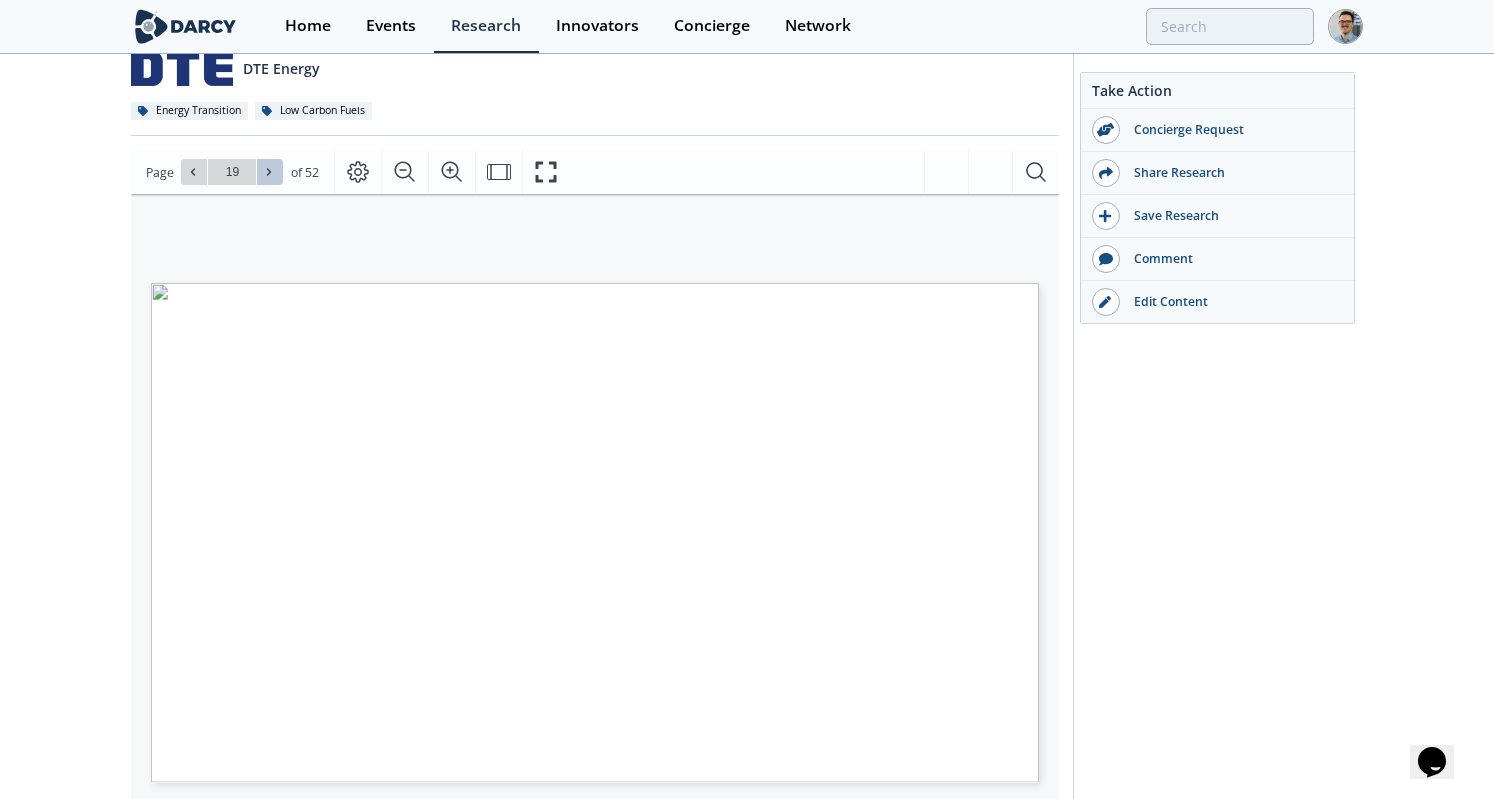 click 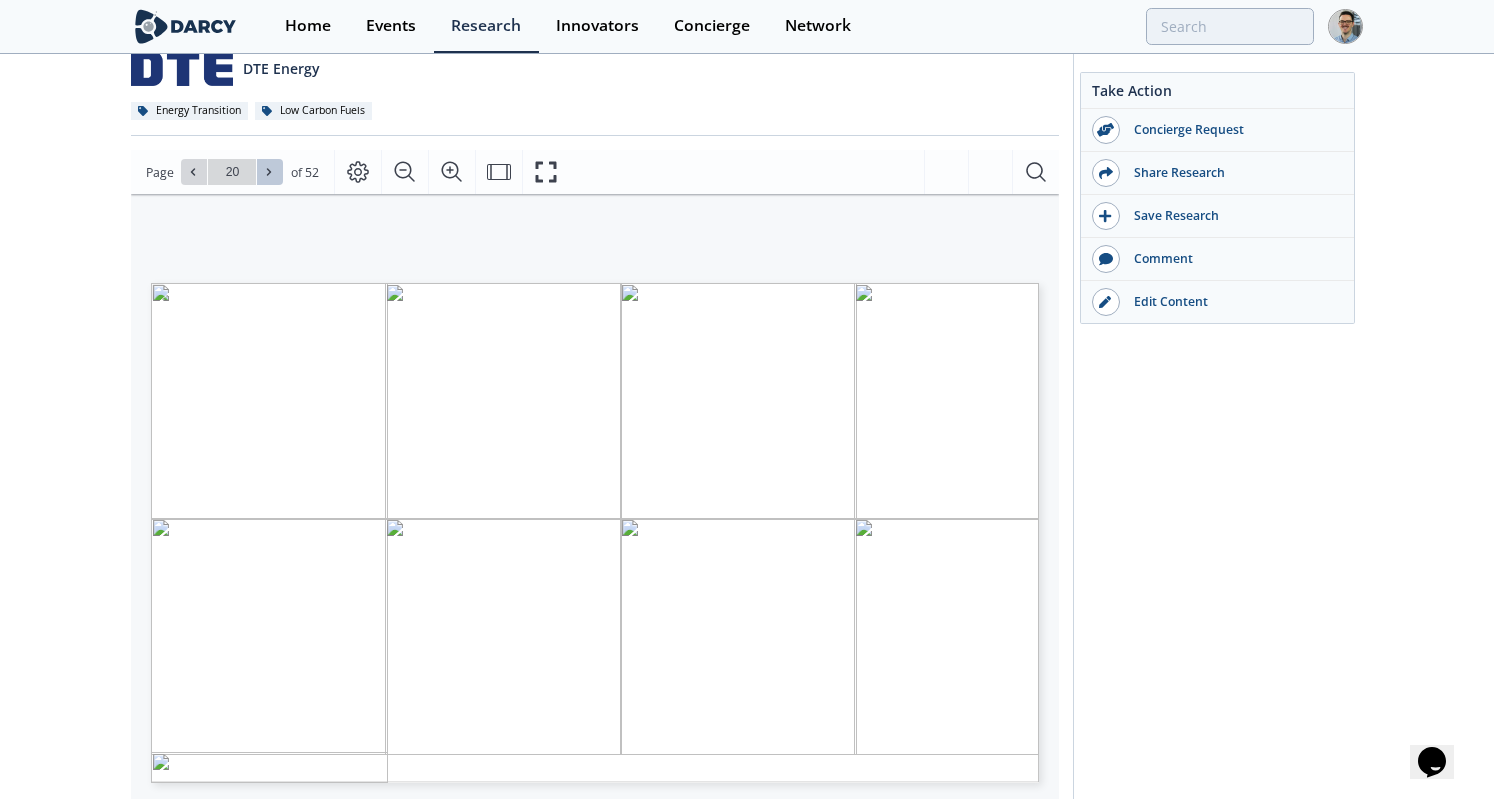 click 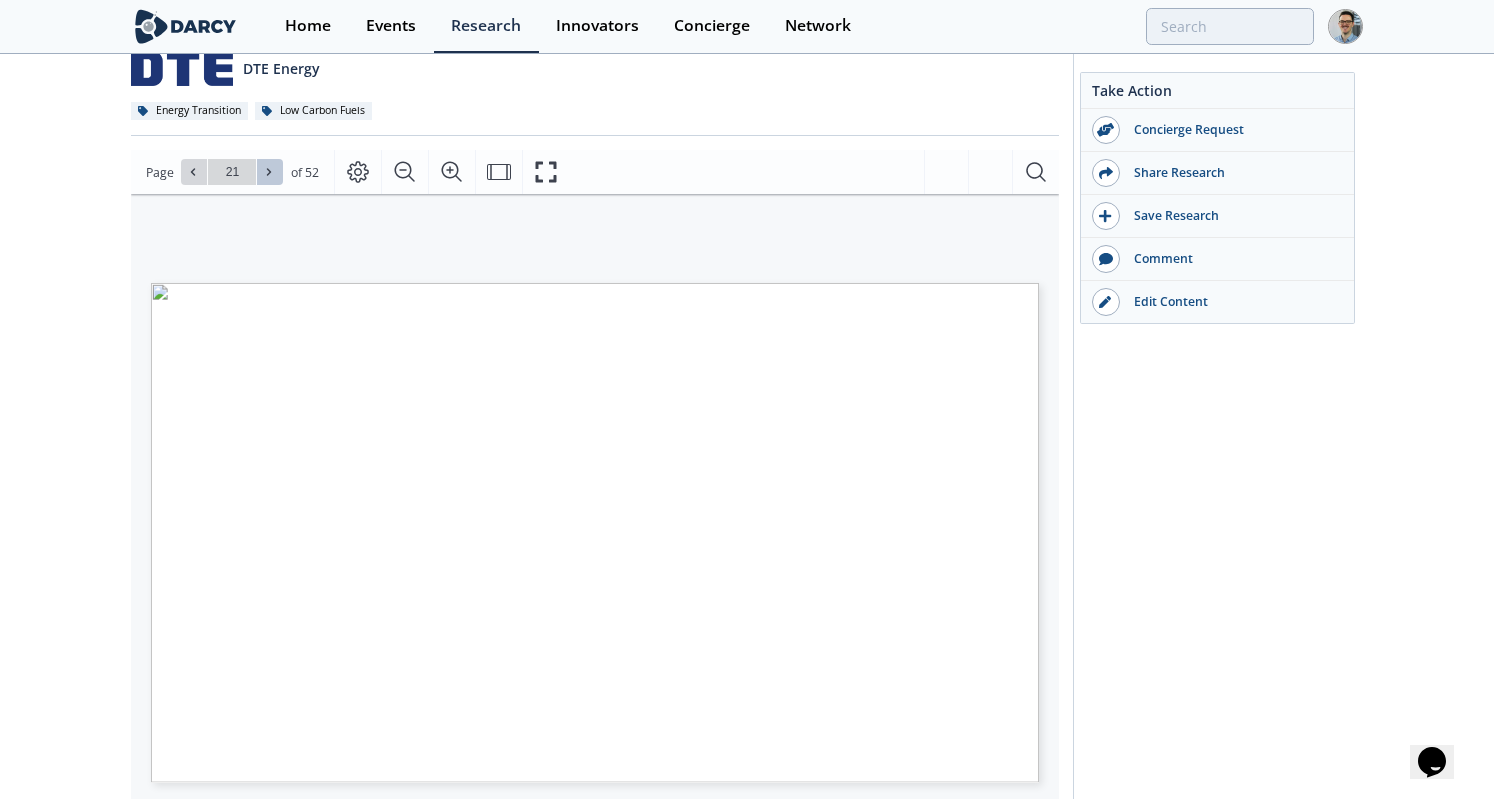 click 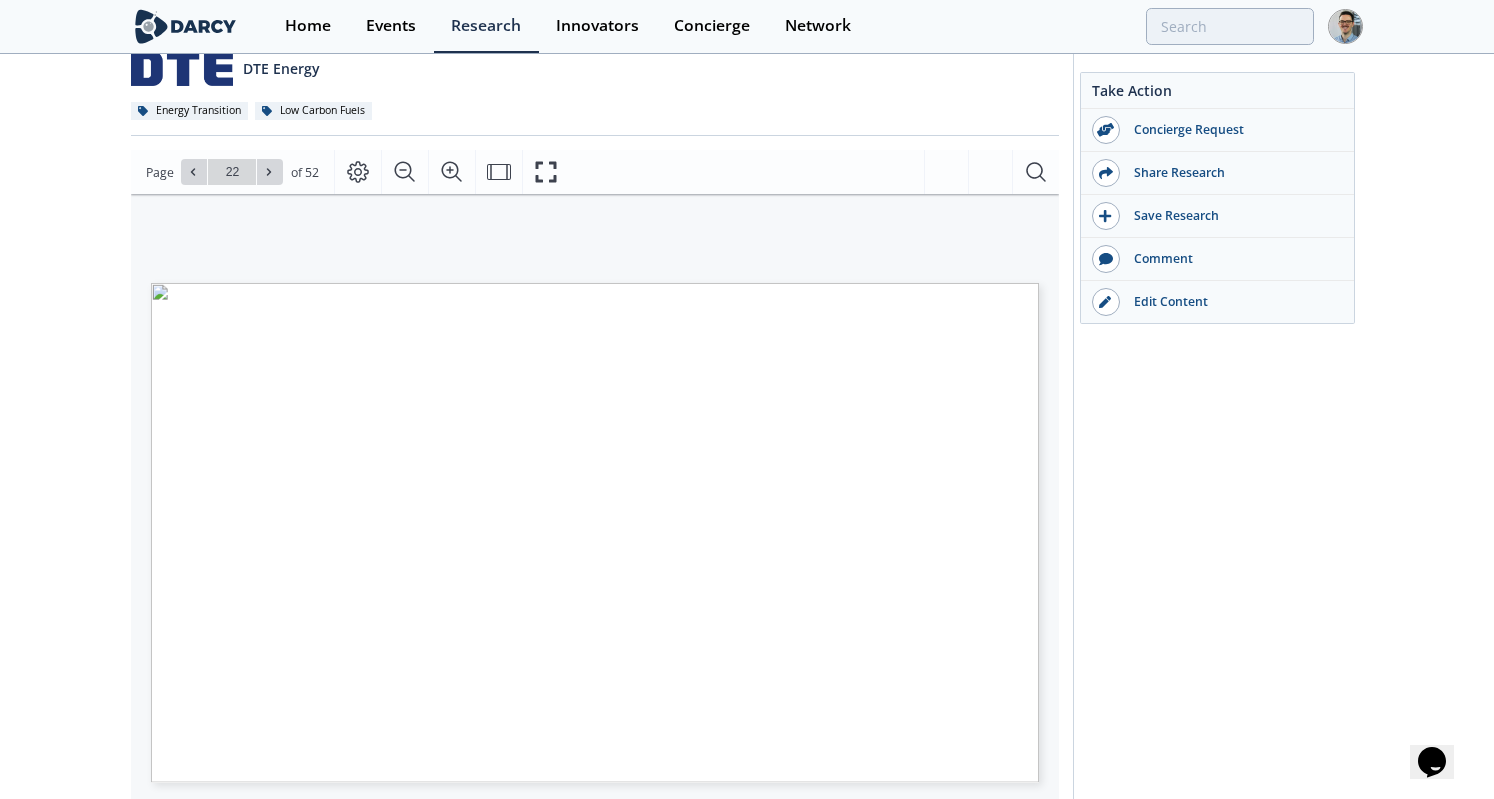 click 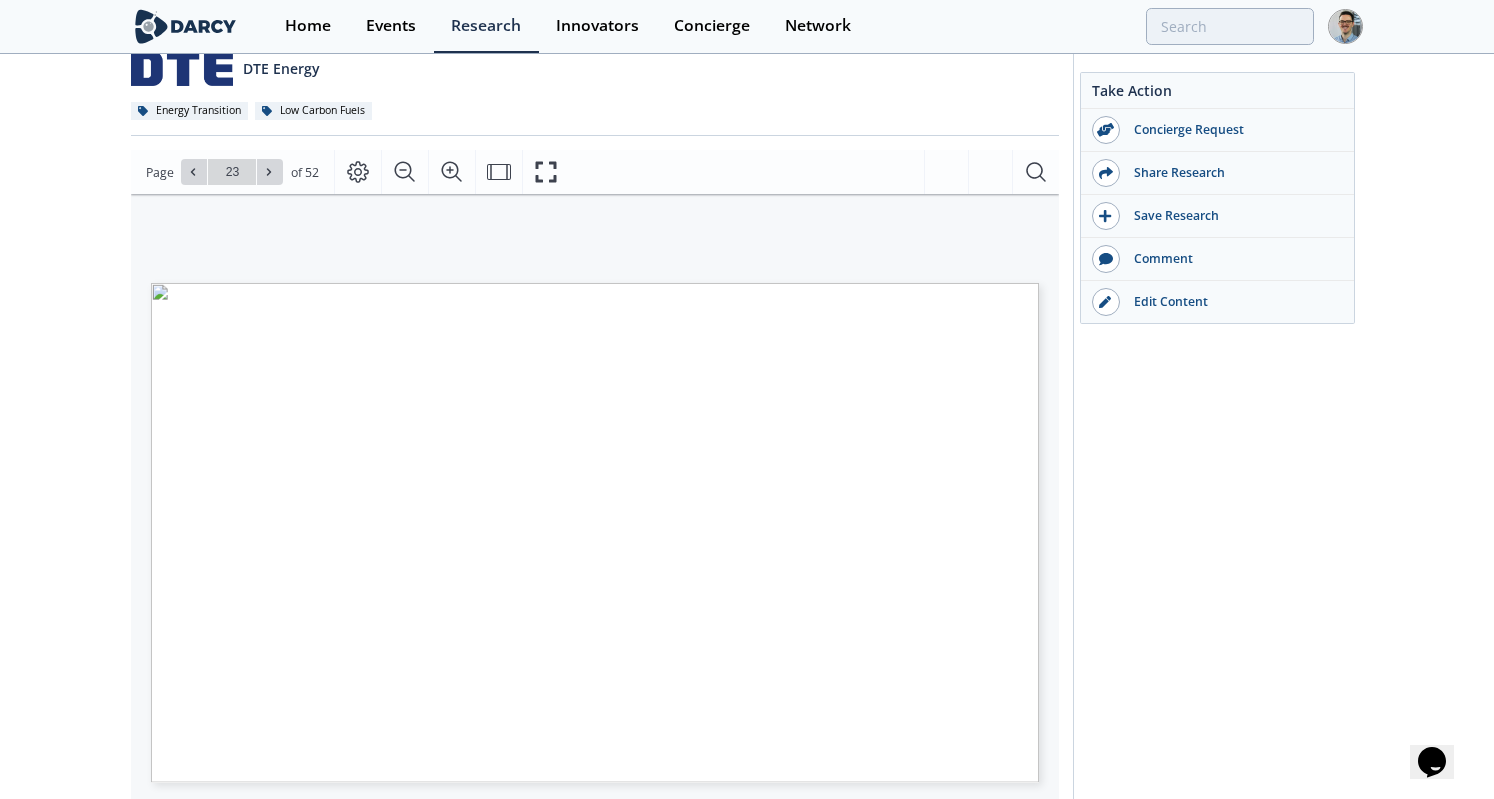 click 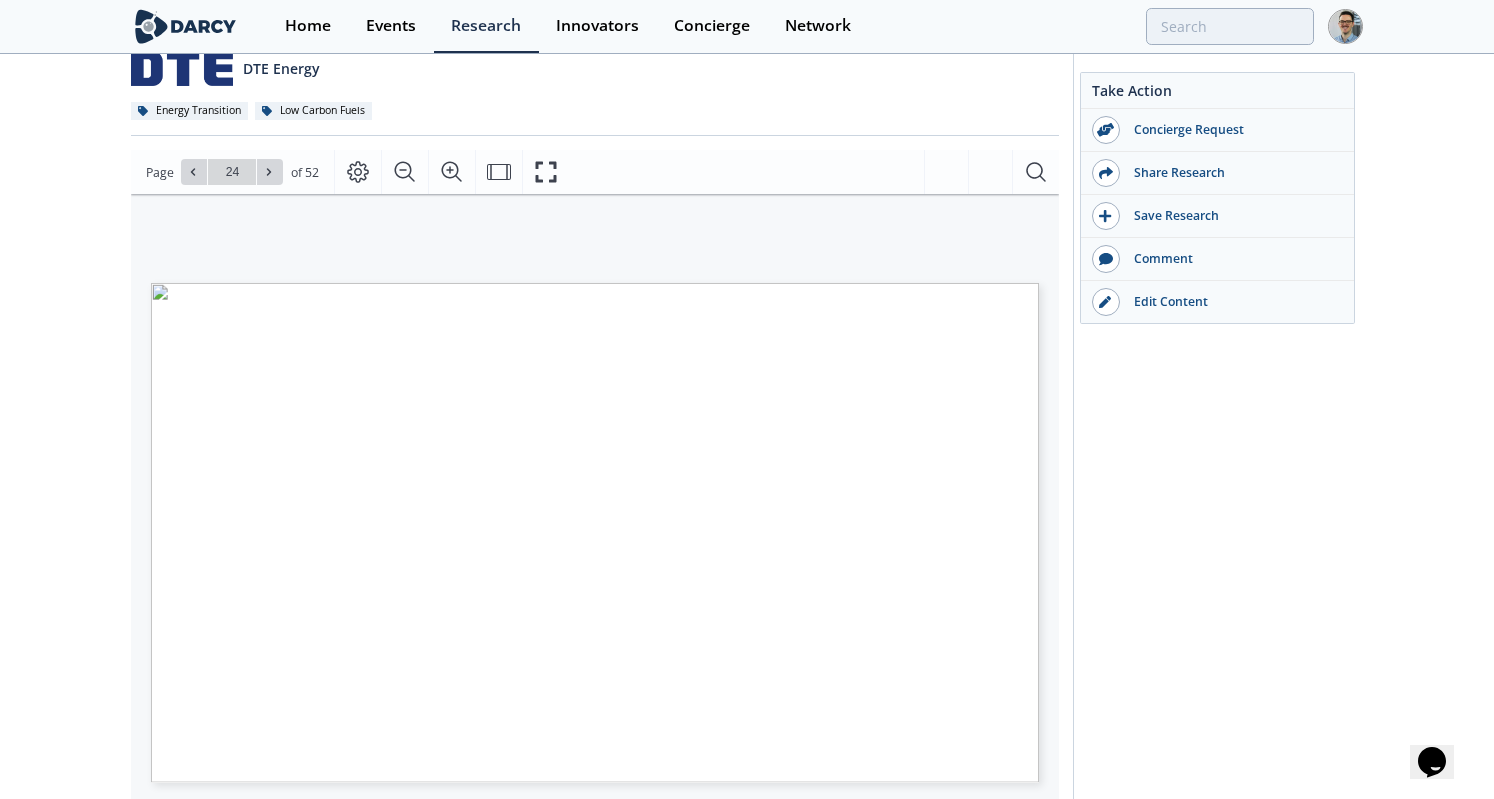 click 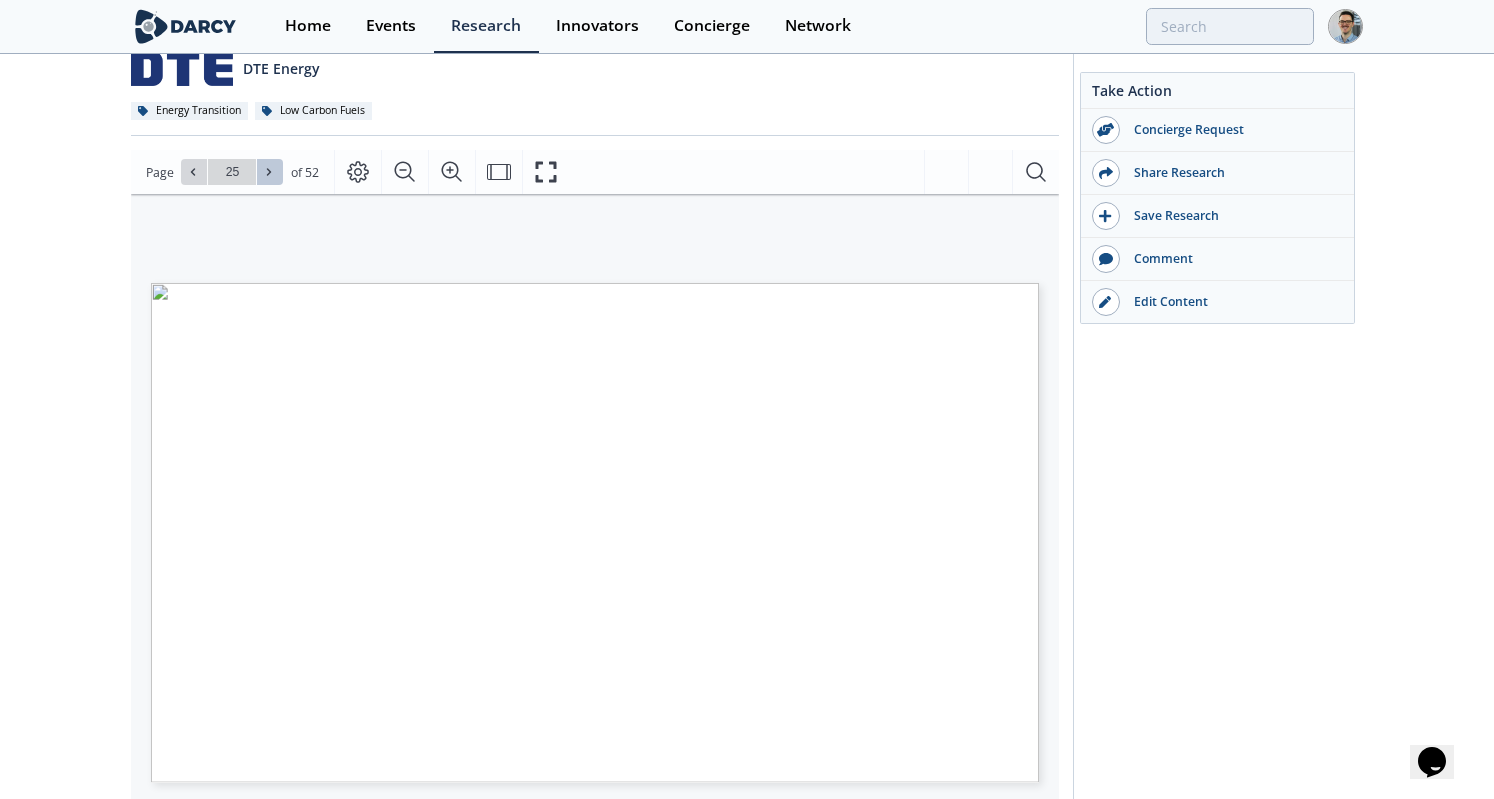 click 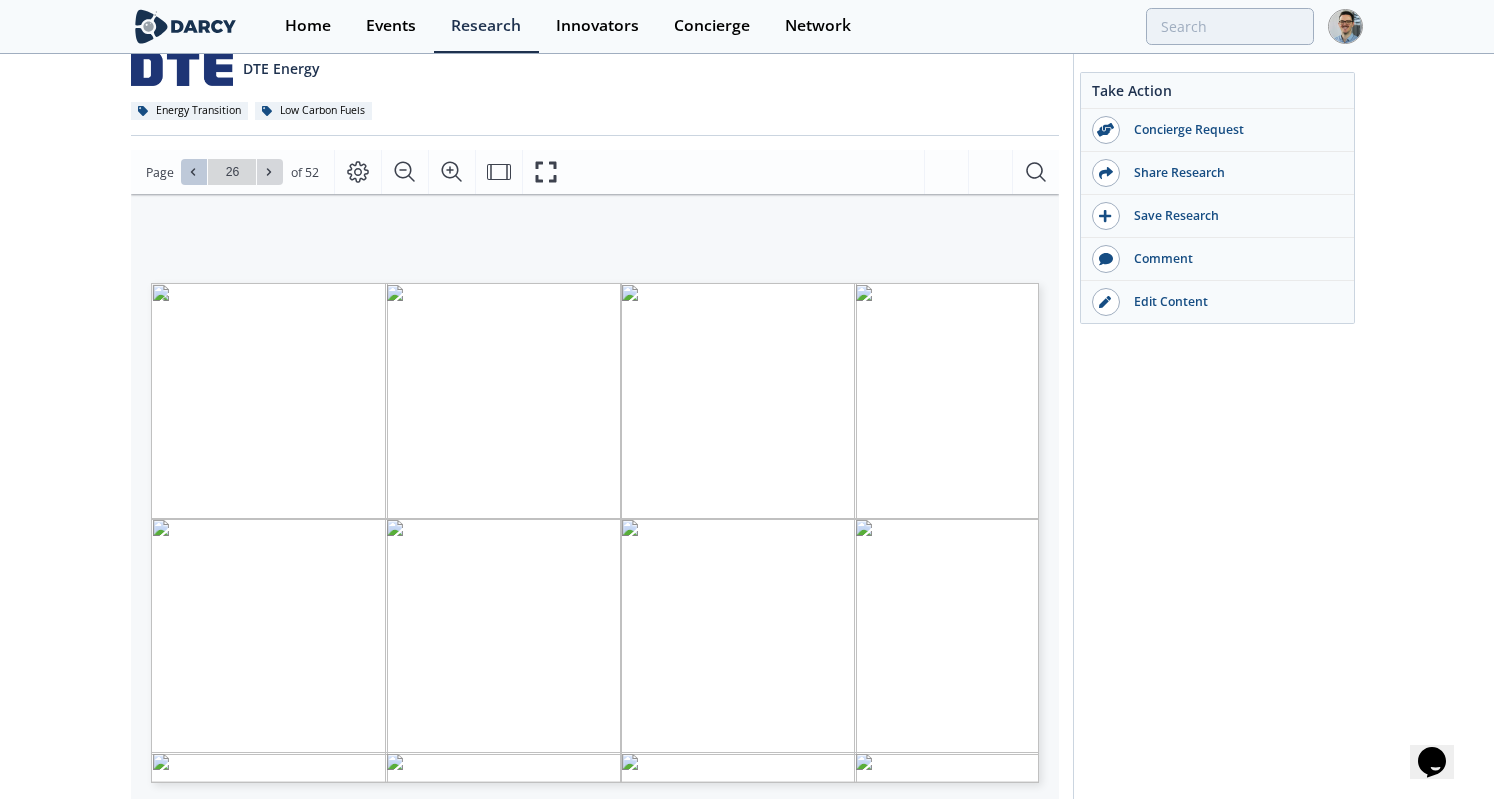 click 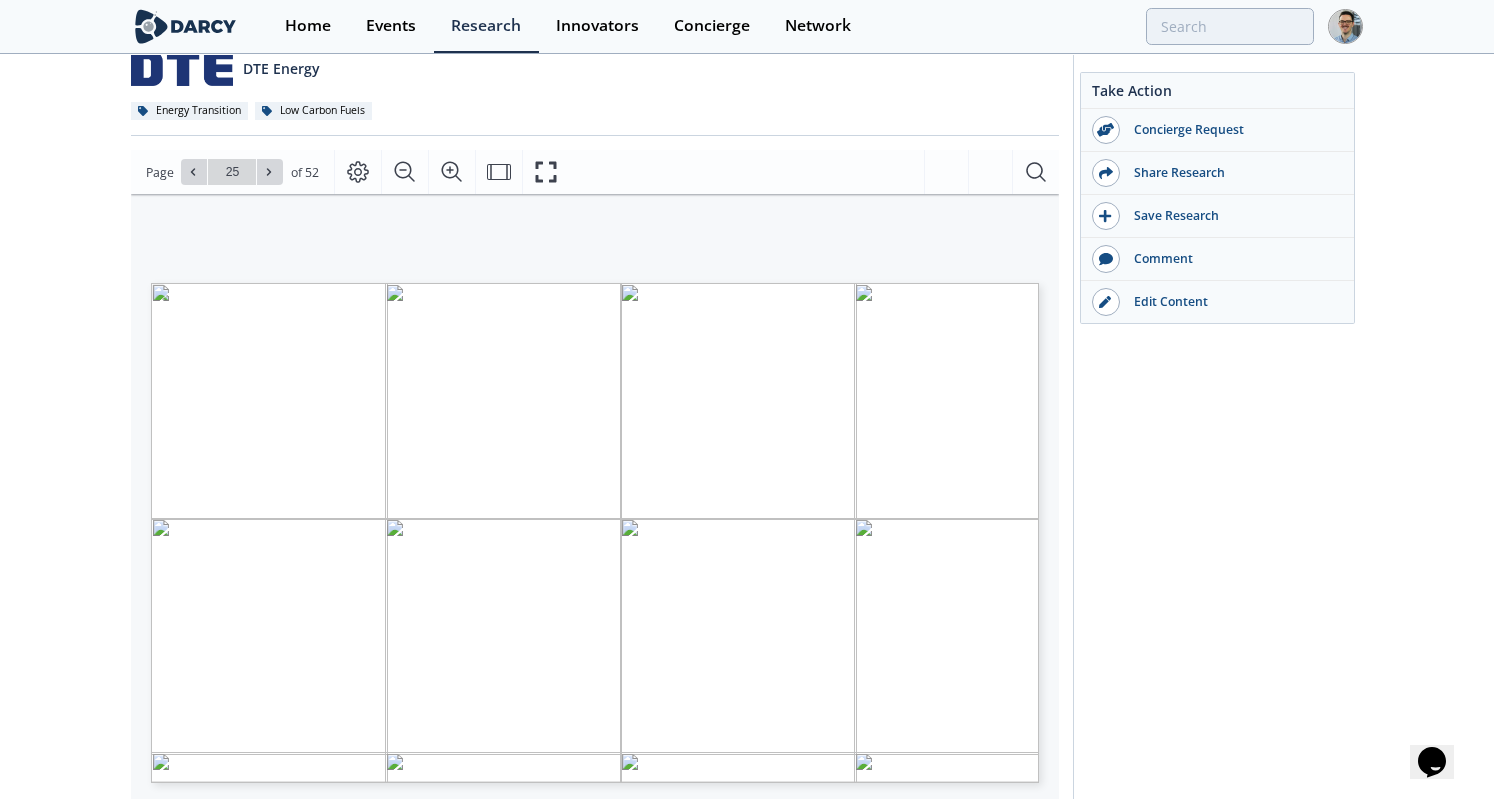 click on "of 52" at bounding box center [305, 173] 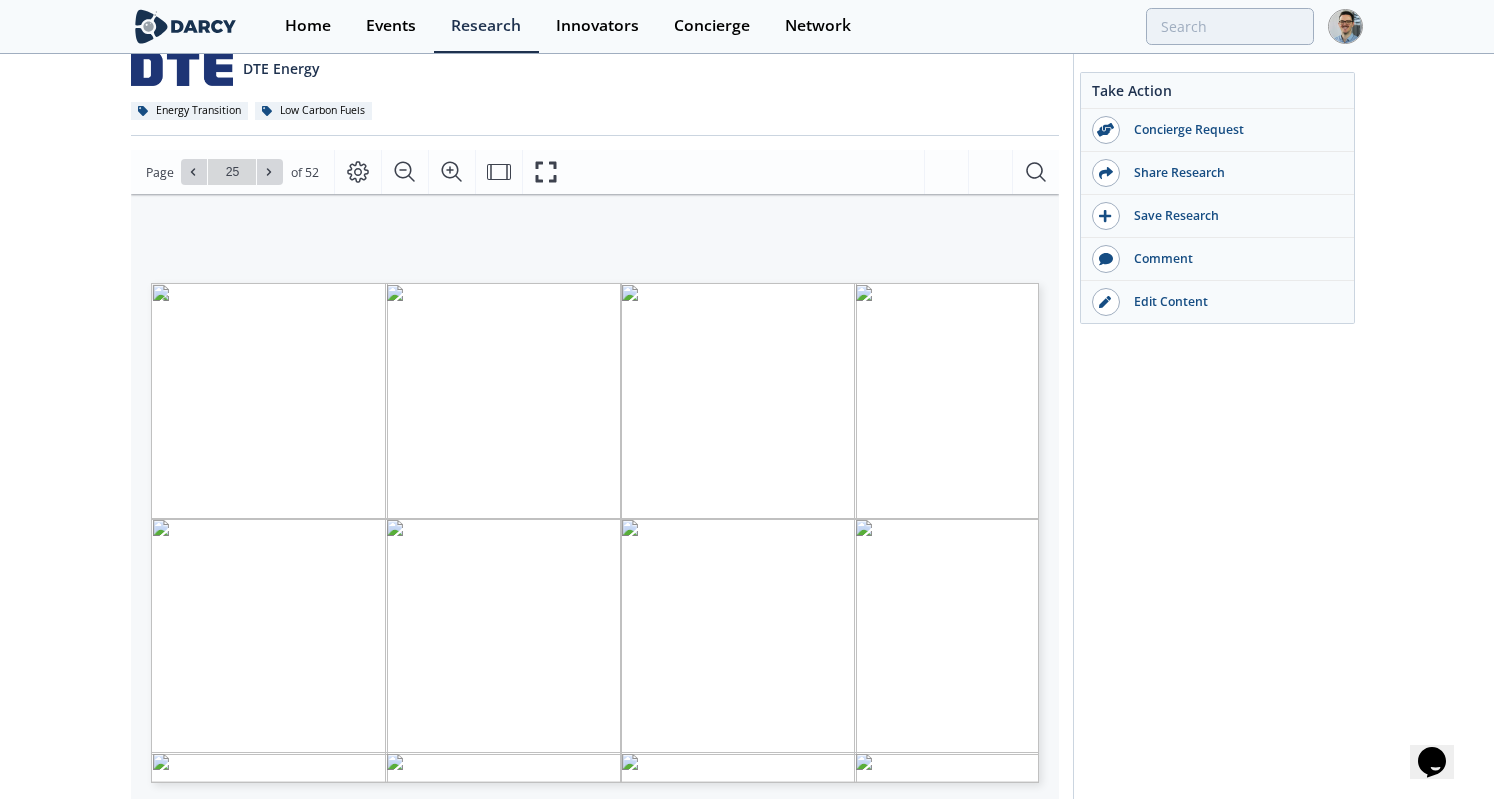 click on "Go to Page 25" at bounding box center (232, 172) 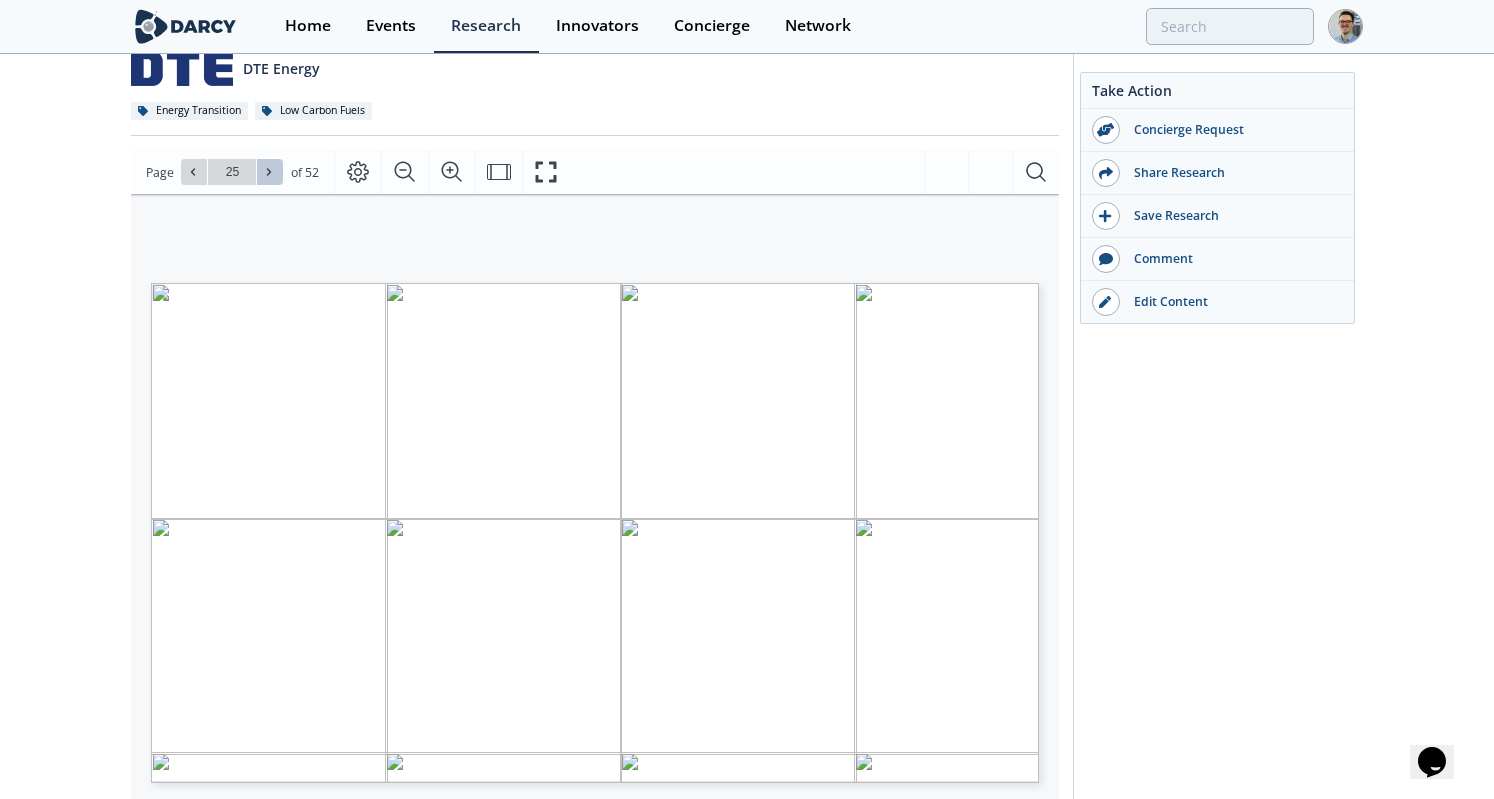click at bounding box center [270, 172] 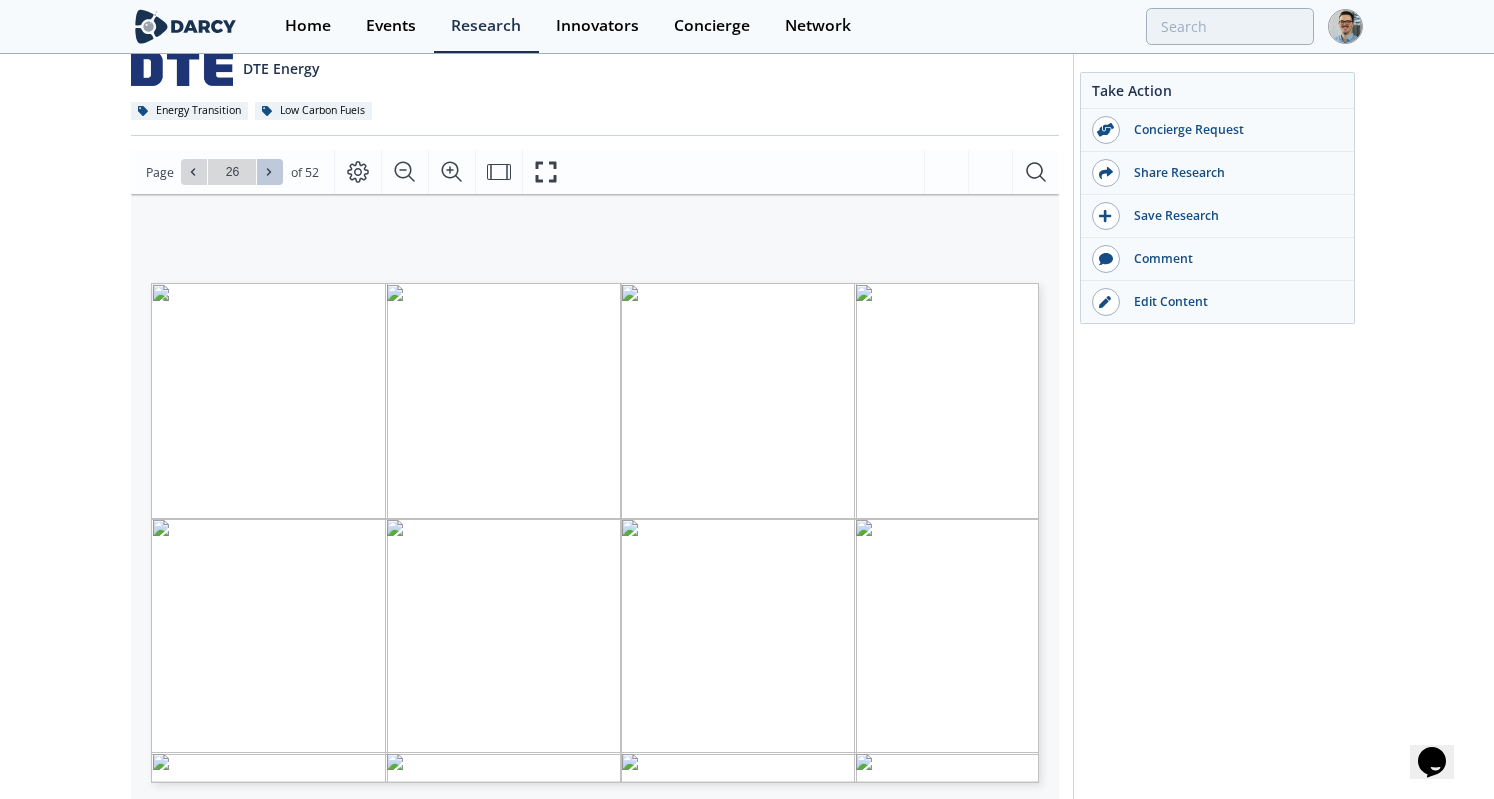 click at bounding box center [270, 172] 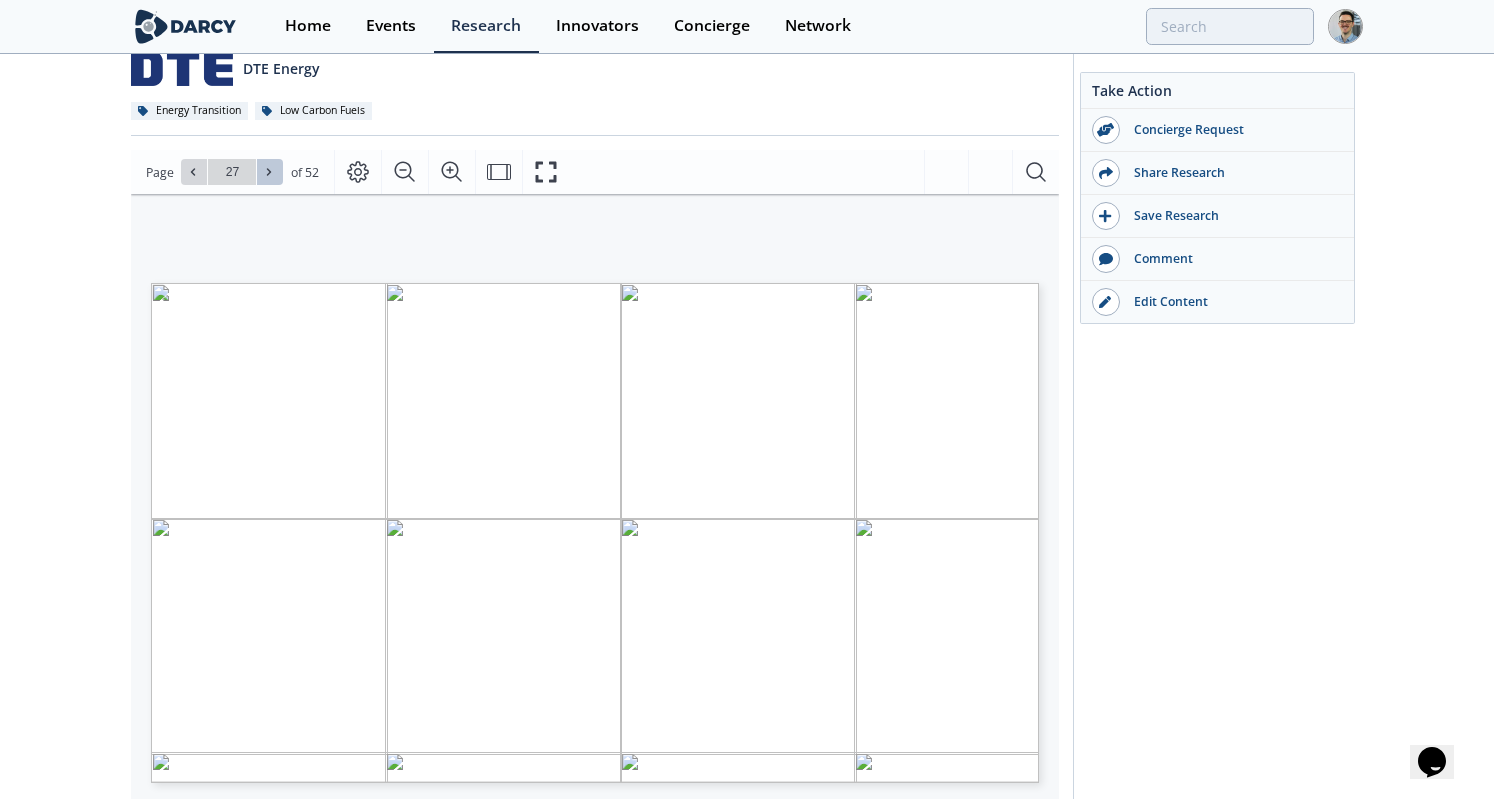 click at bounding box center (270, 172) 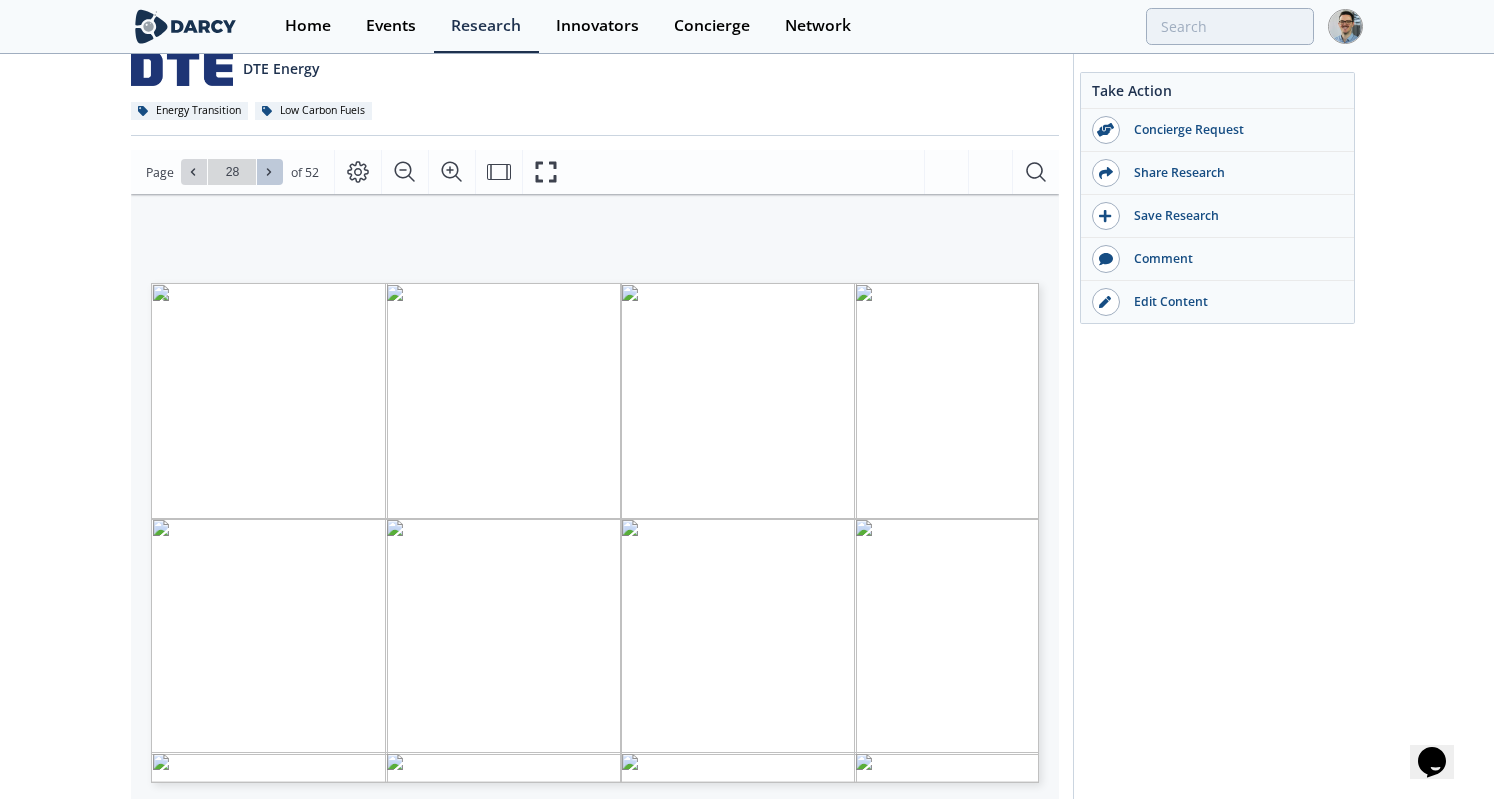 click at bounding box center [270, 172] 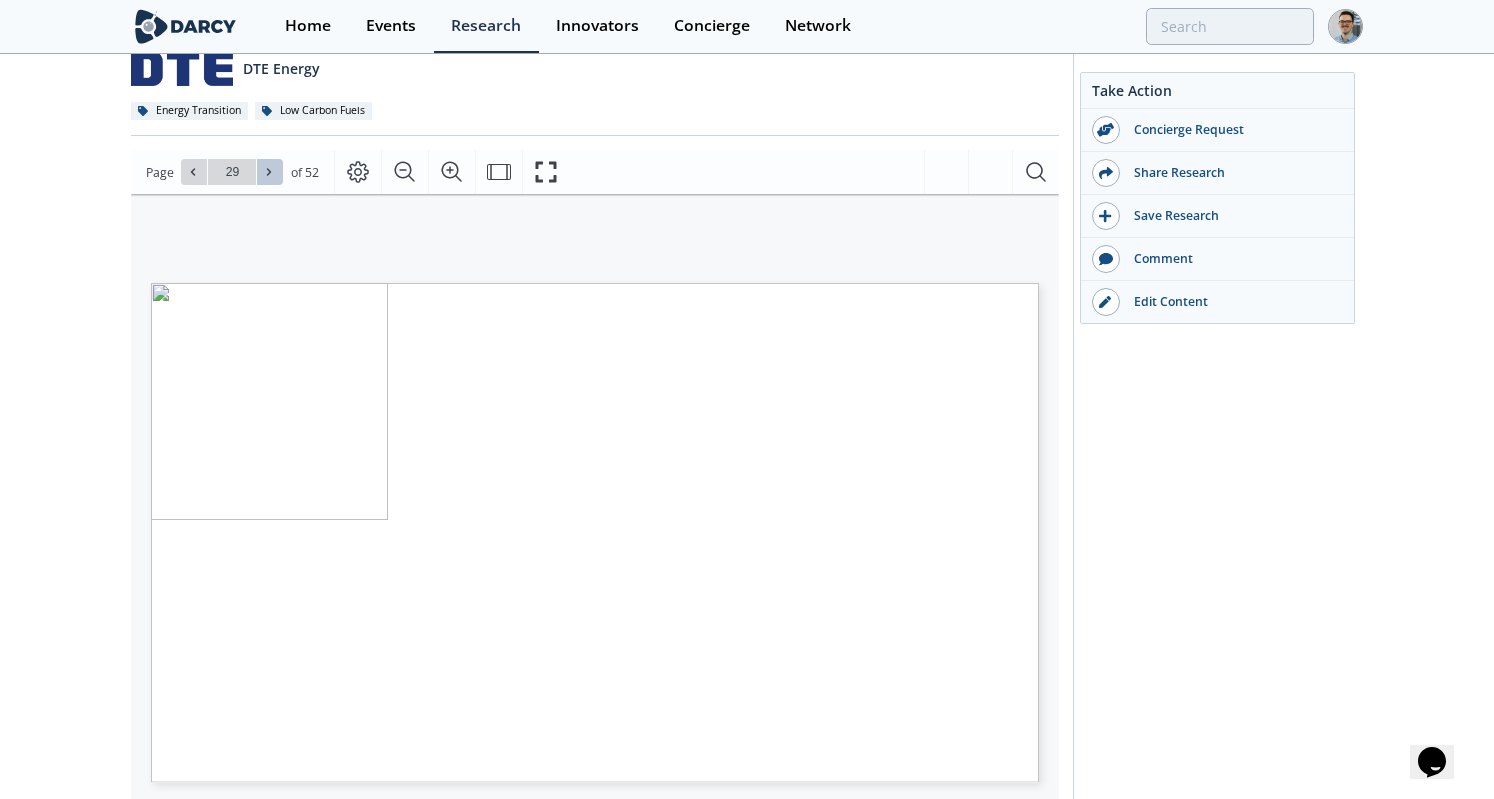 click at bounding box center [270, 172] 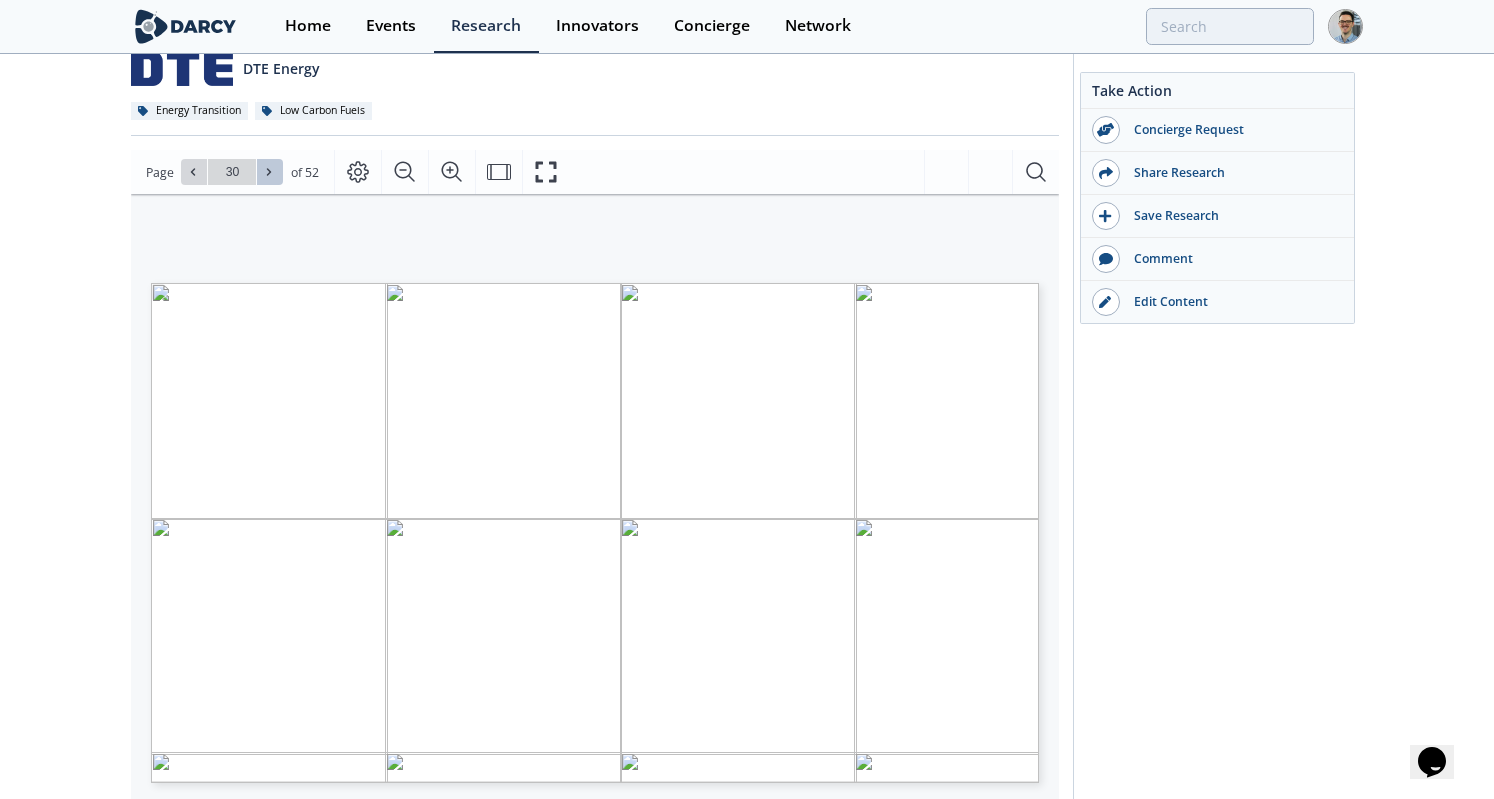 click at bounding box center [270, 172] 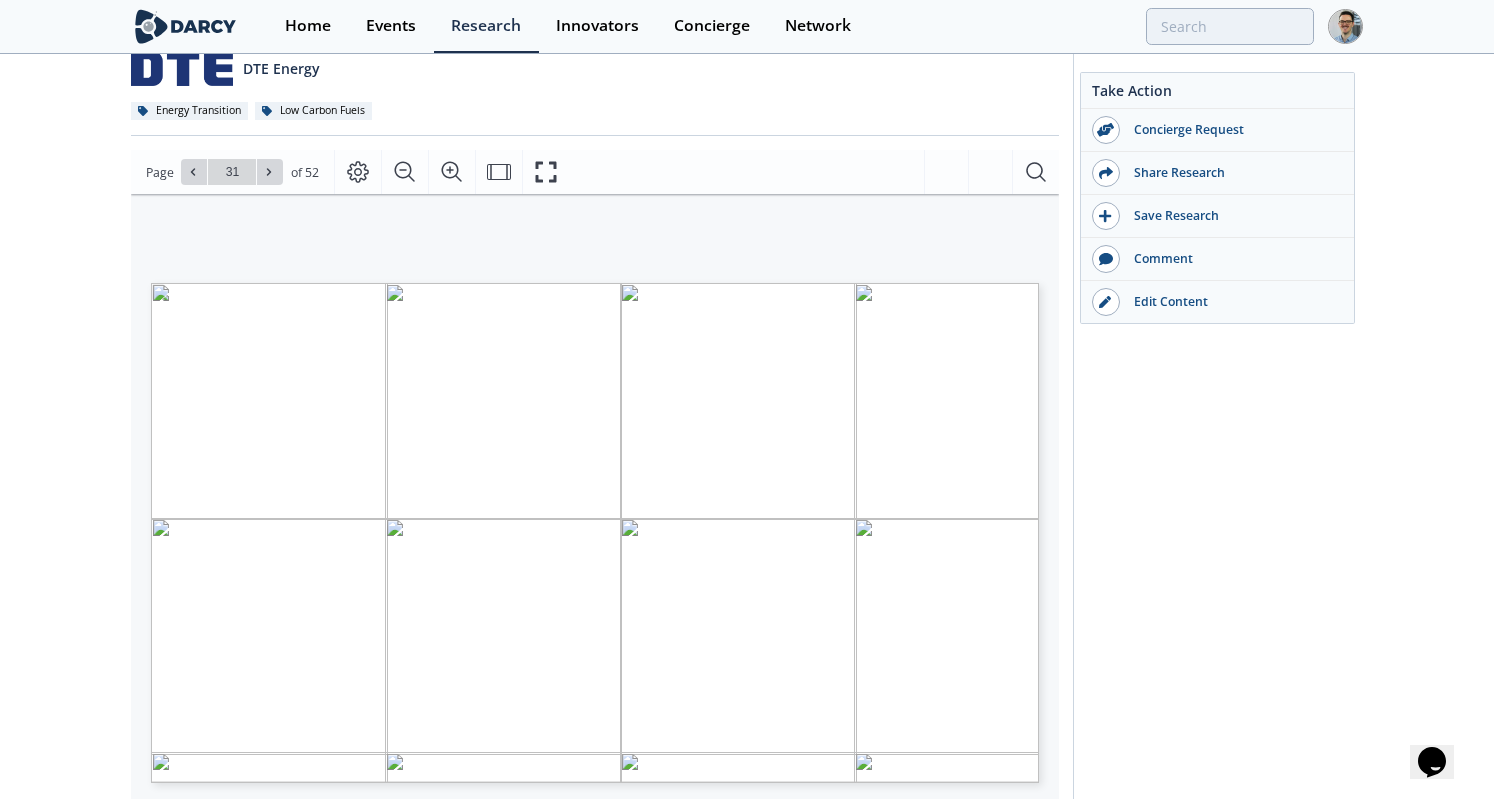 click on "31" at bounding box center (232, 172) 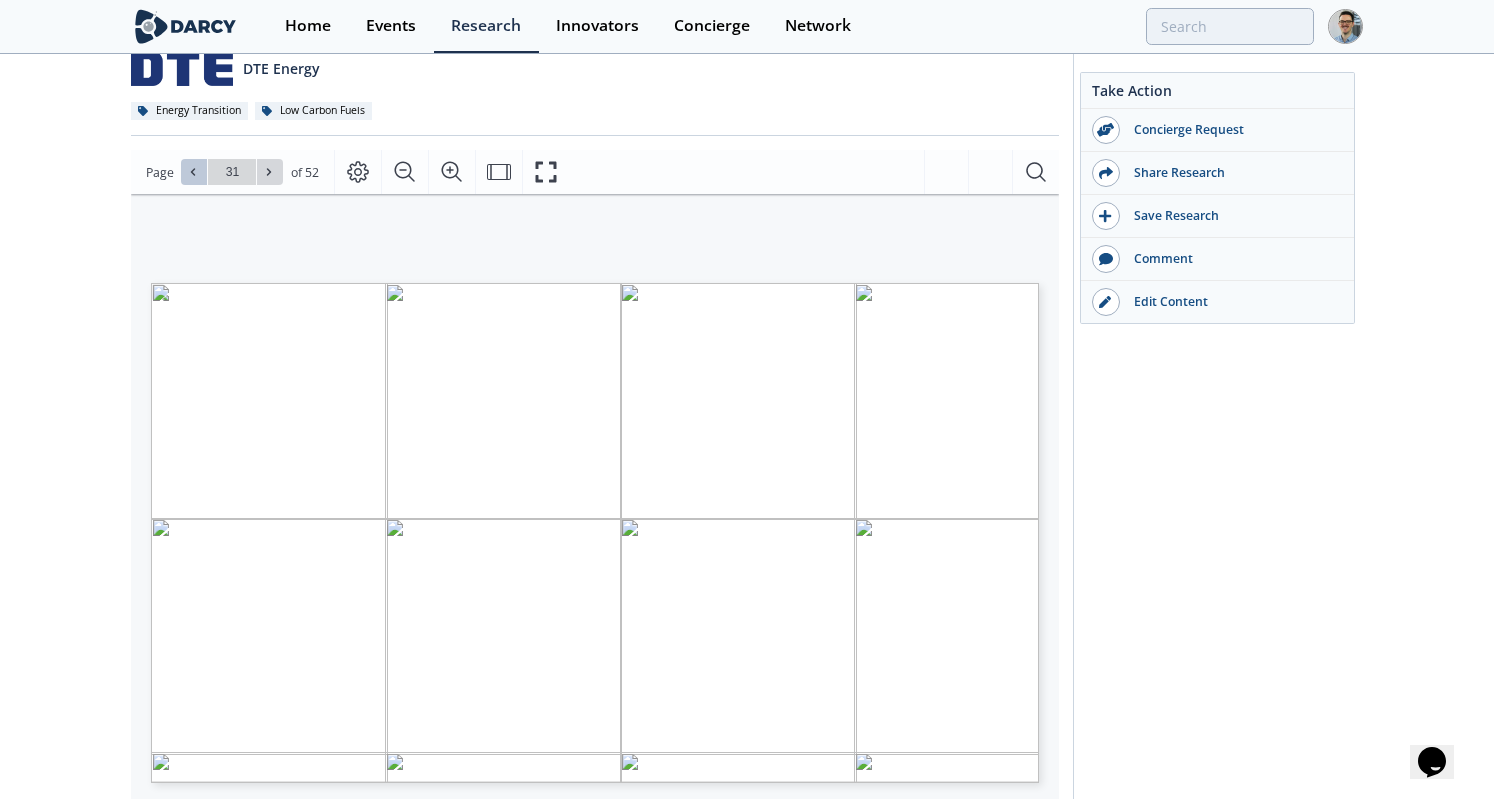 click at bounding box center (194, 172) 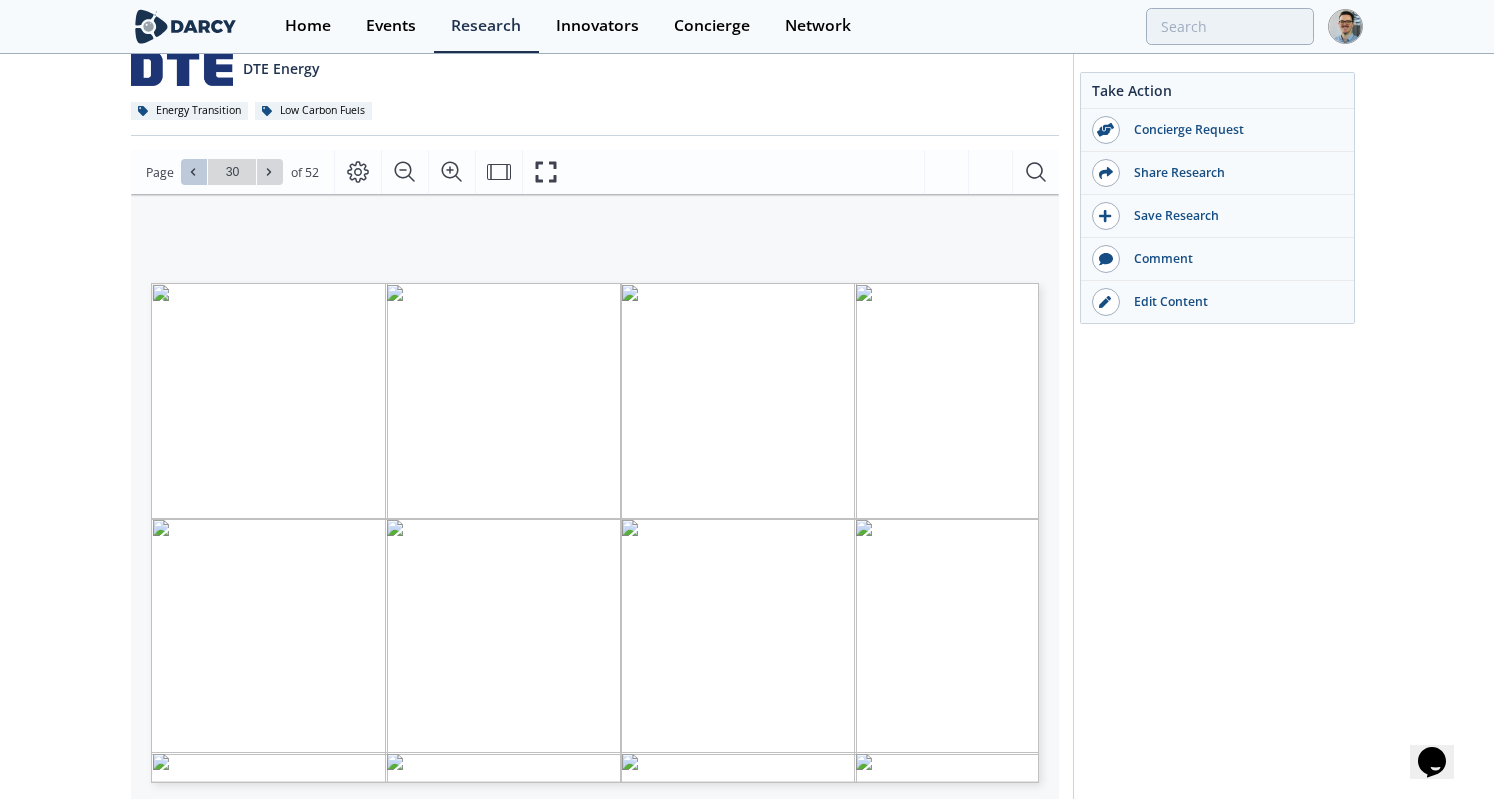 click at bounding box center (194, 172) 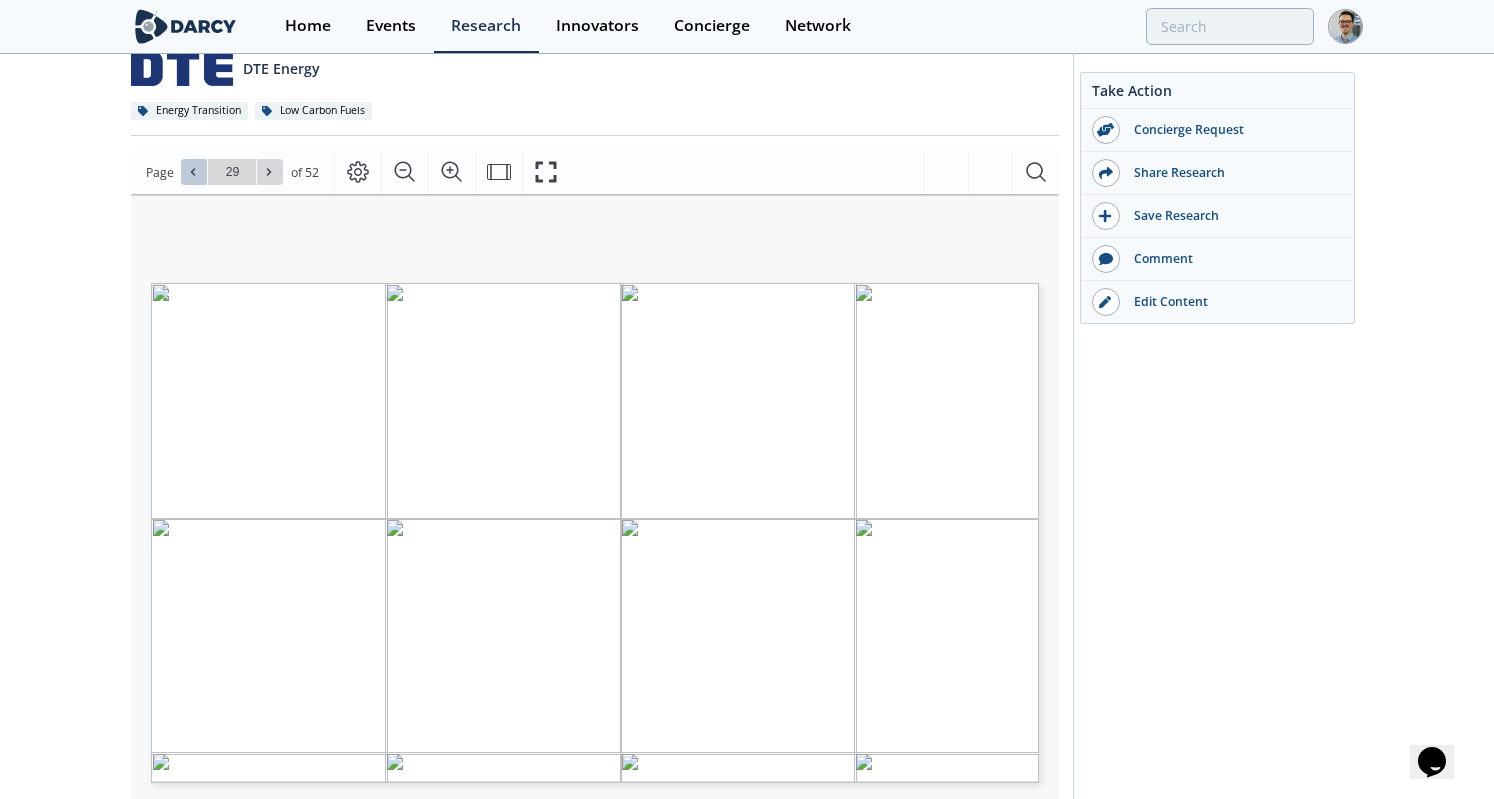 click at bounding box center [194, 172] 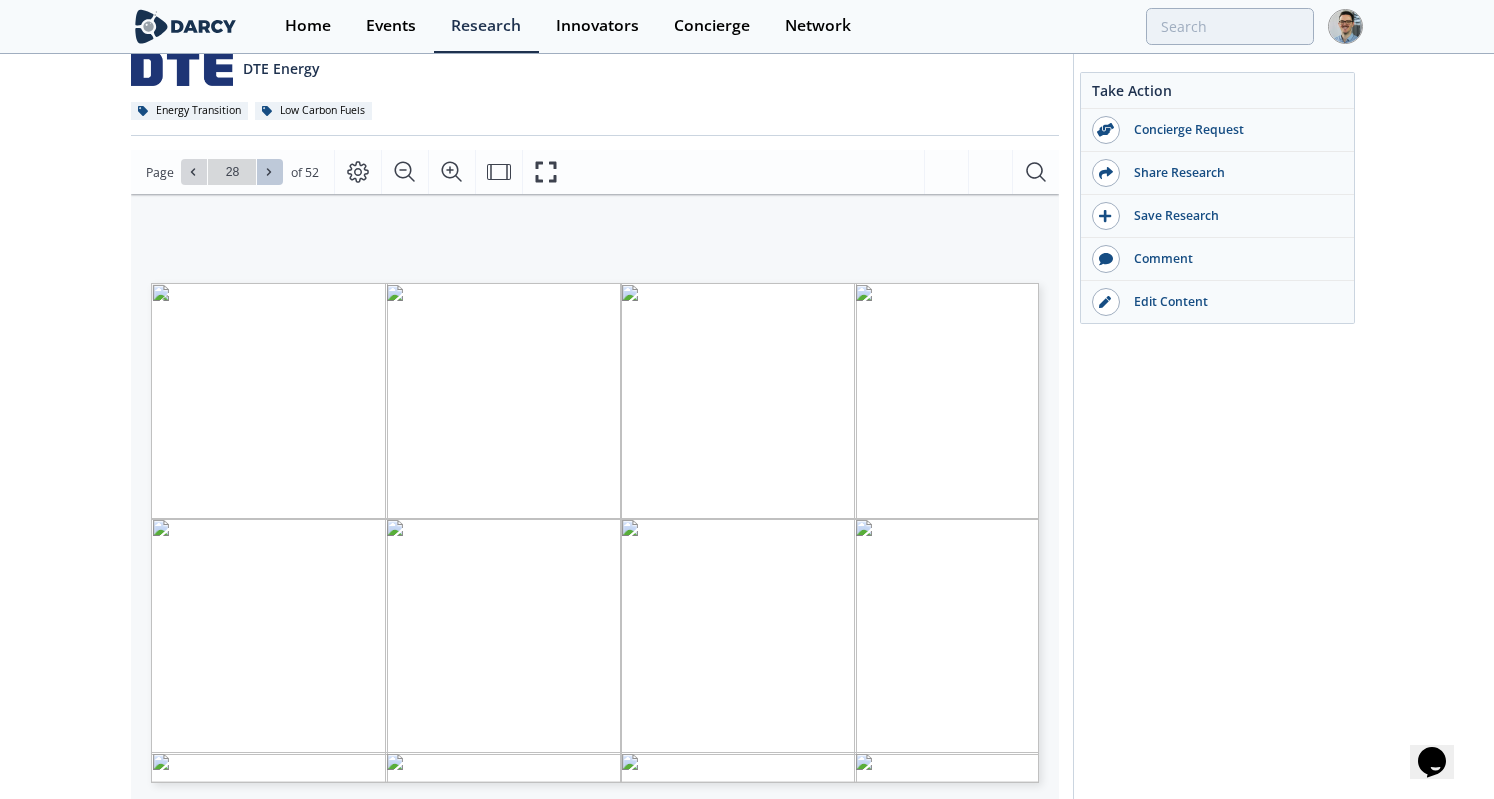 click at bounding box center [270, 172] 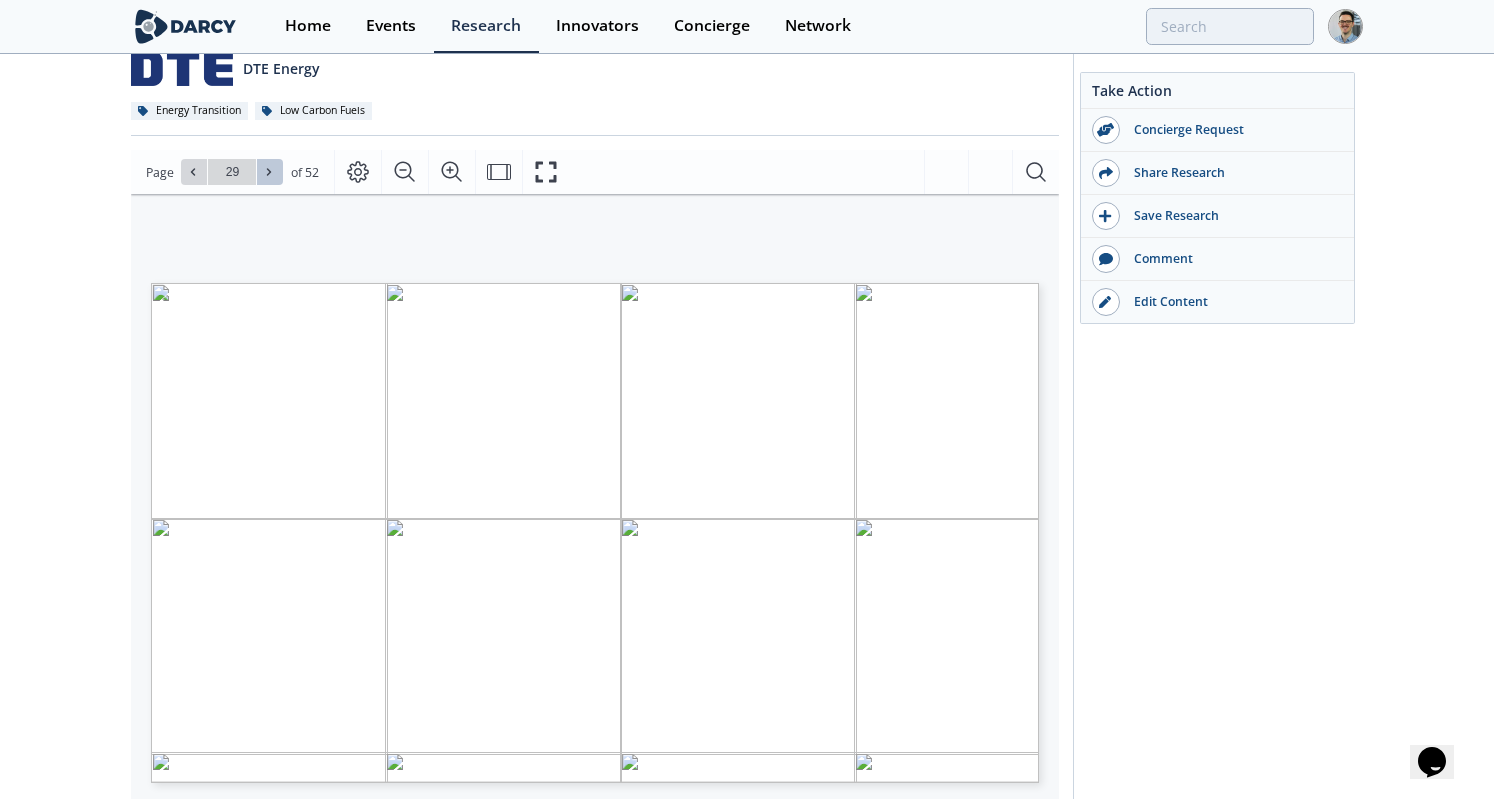 click at bounding box center (270, 172) 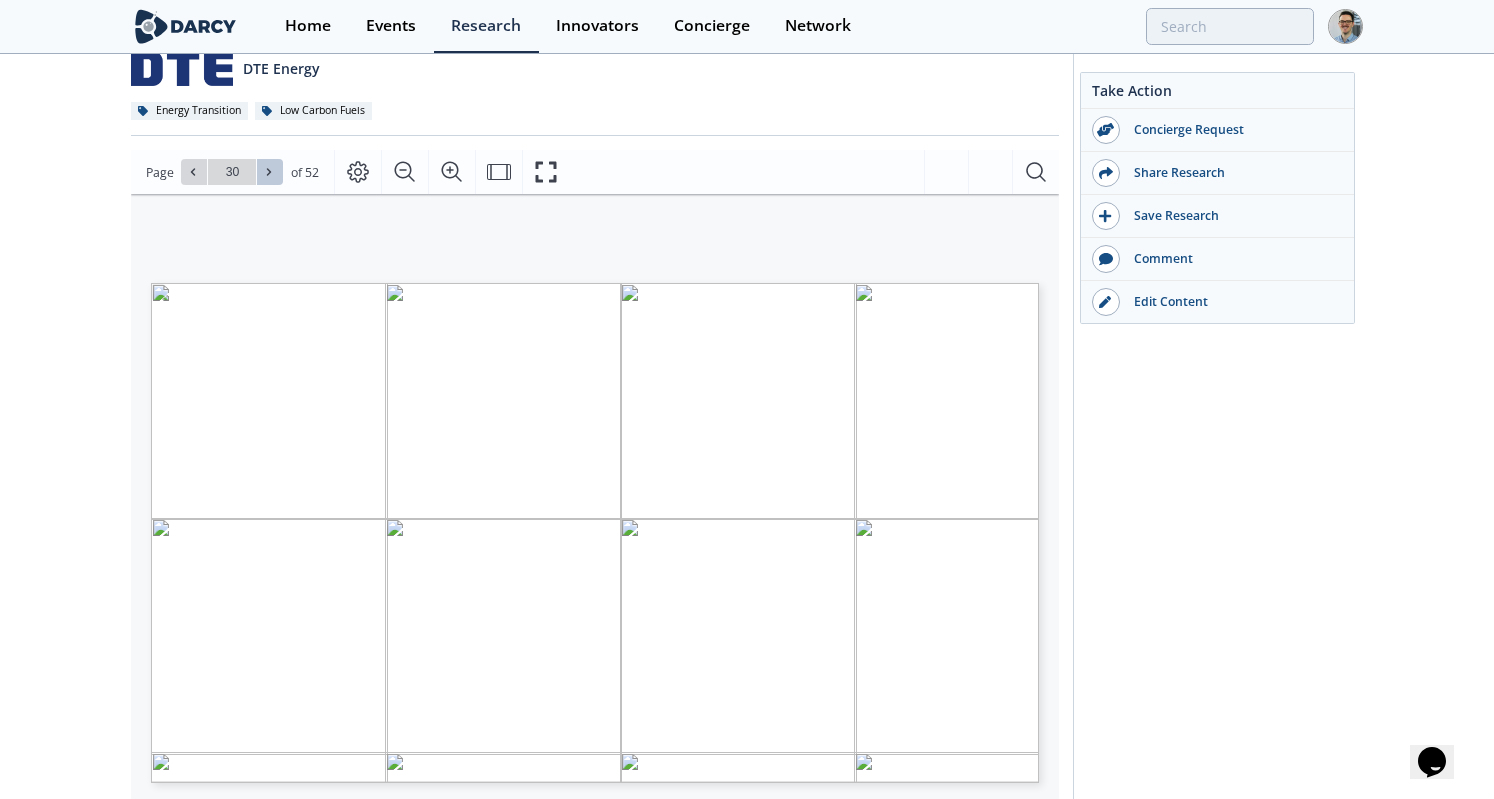 click at bounding box center (270, 172) 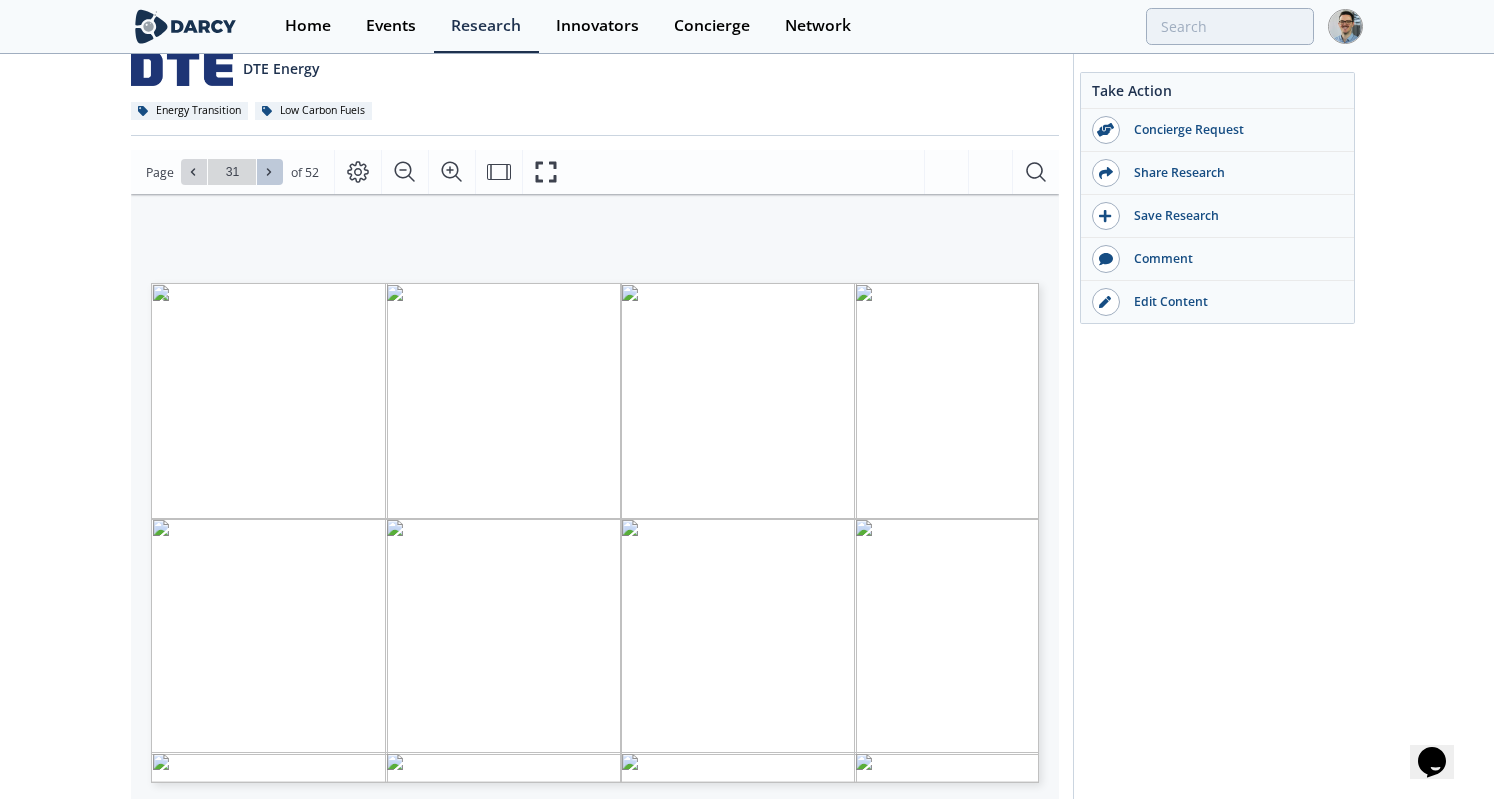 click at bounding box center (270, 172) 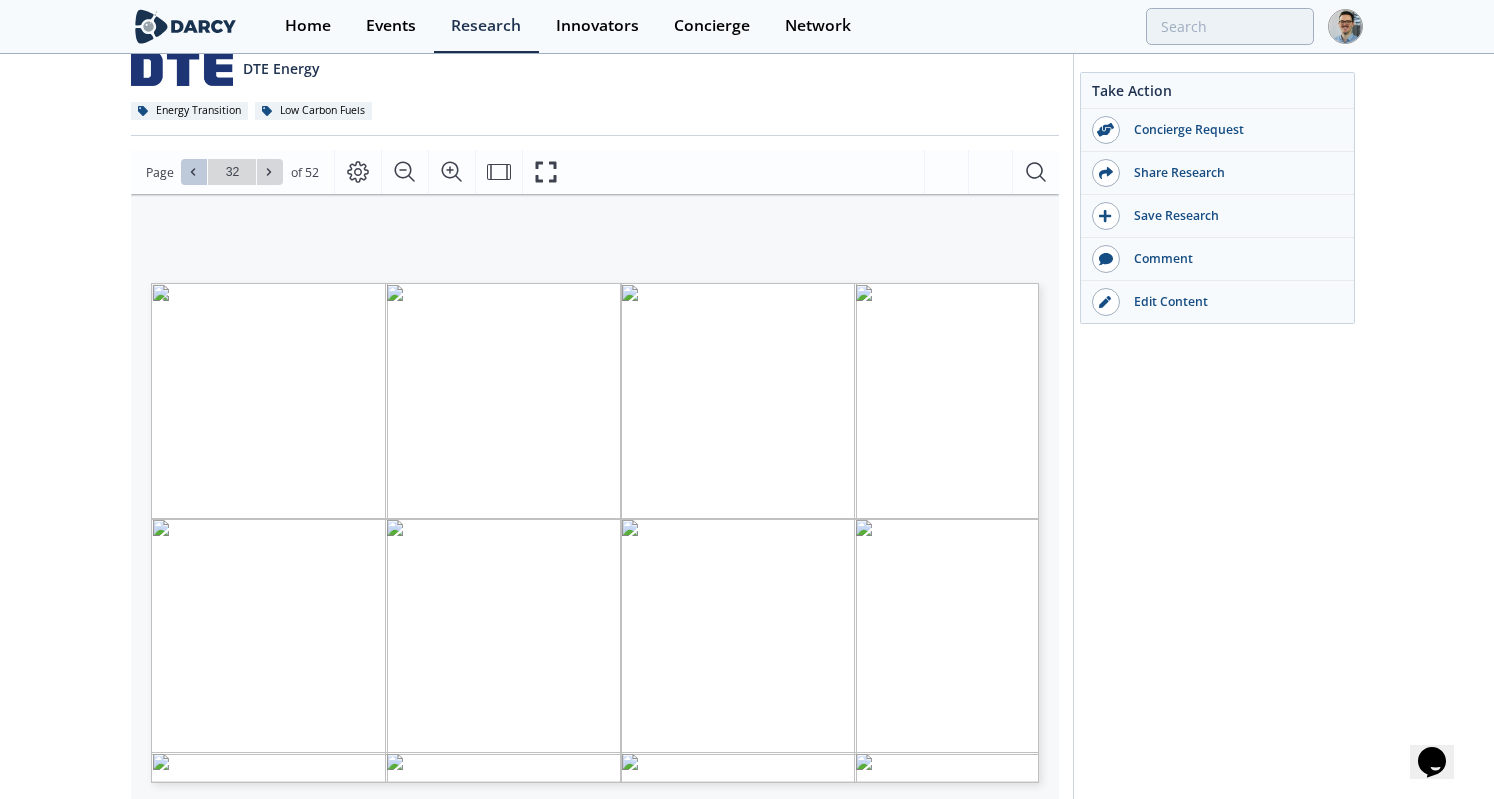 click 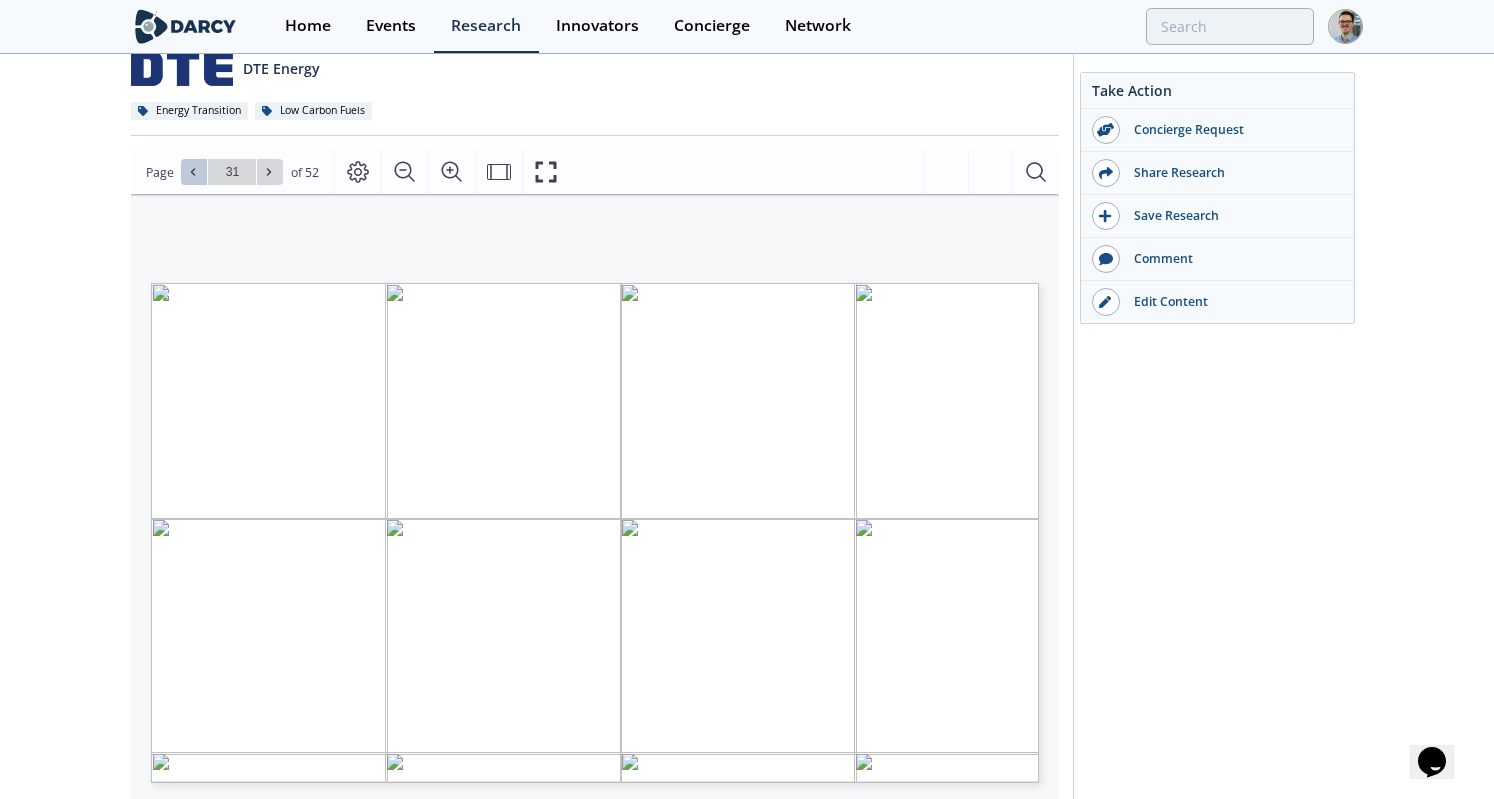 click 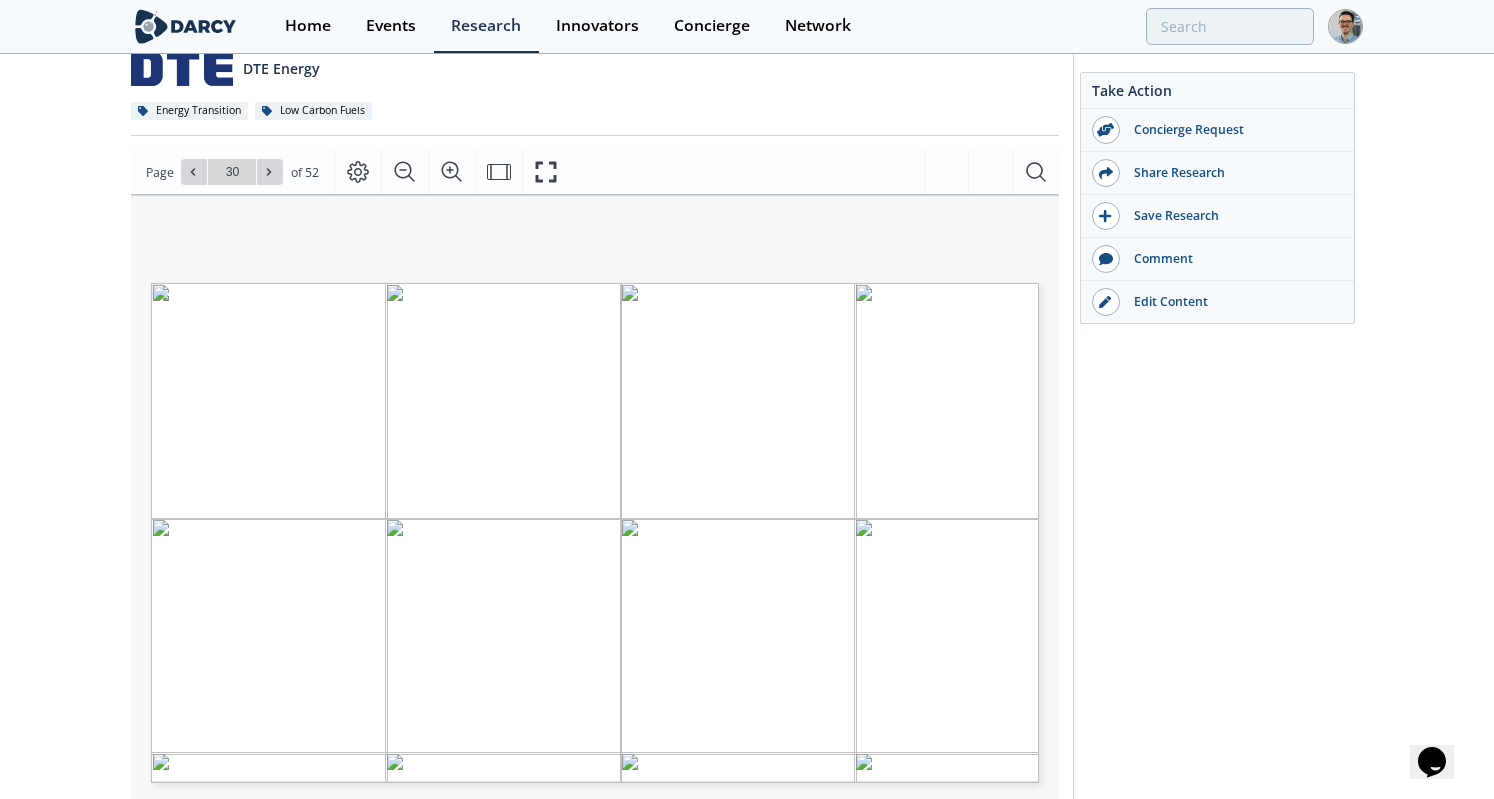 click on "Go to Page 30" at bounding box center [232, 172] 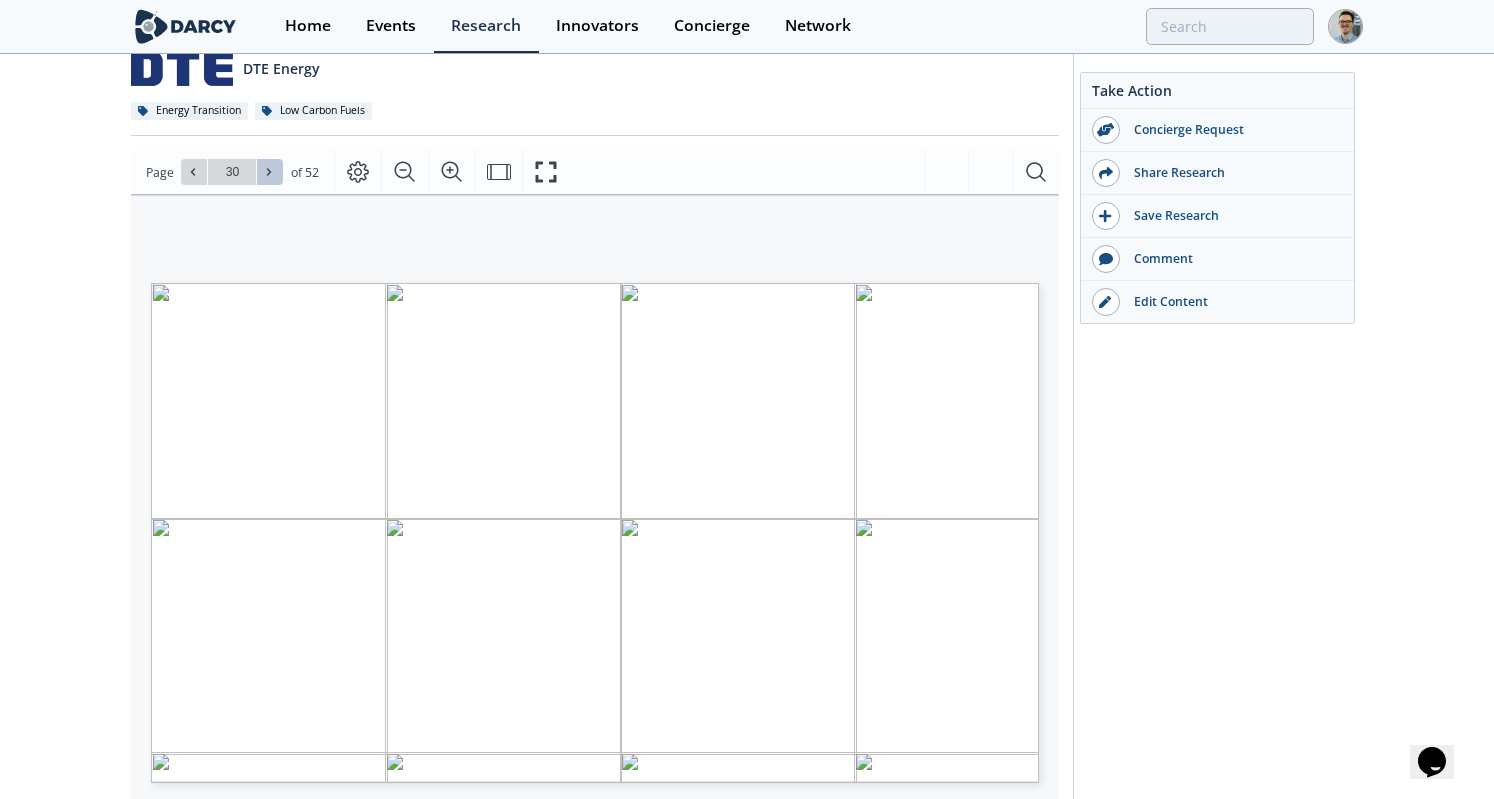 click at bounding box center (270, 172) 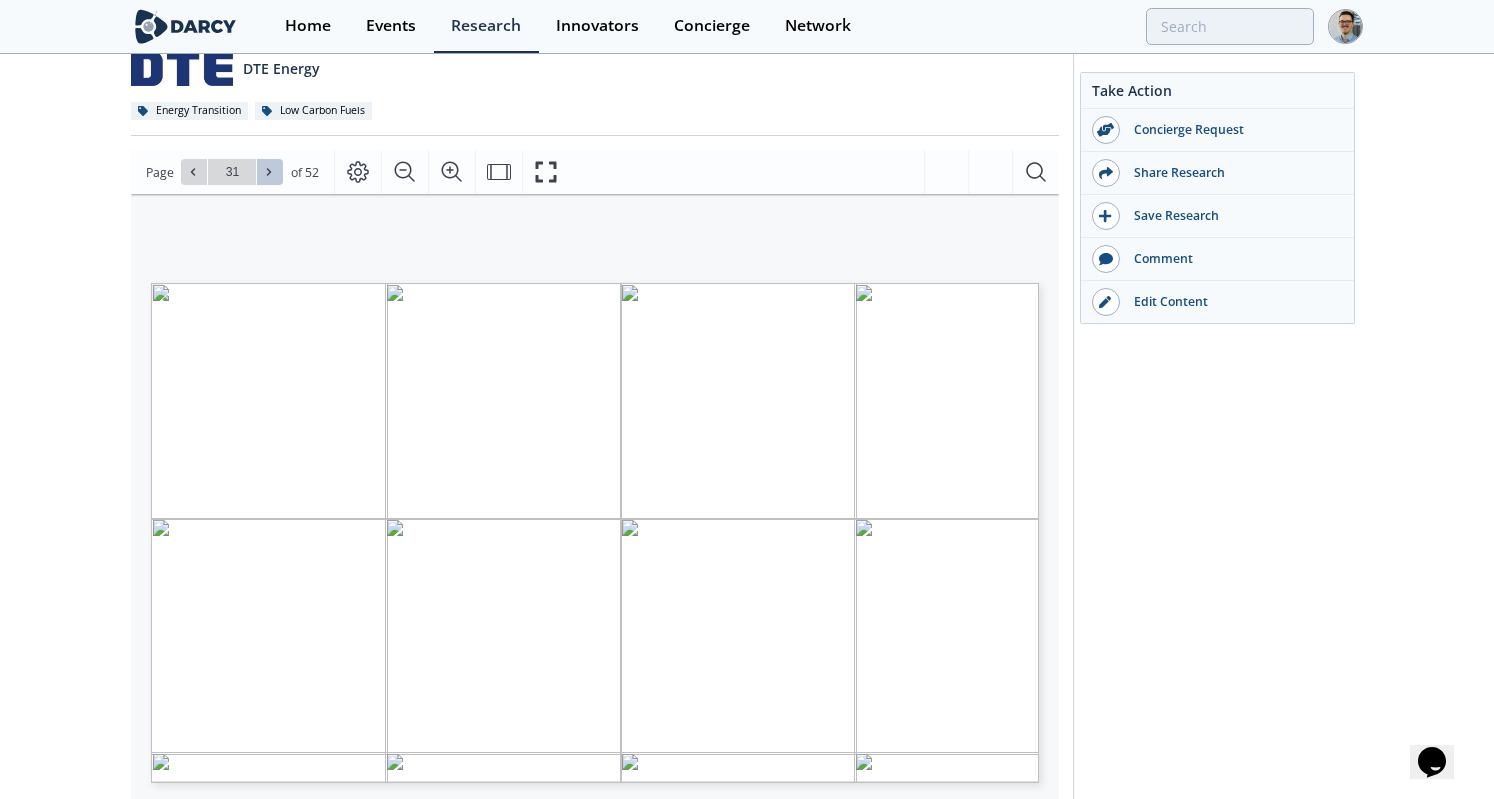 click at bounding box center [270, 172] 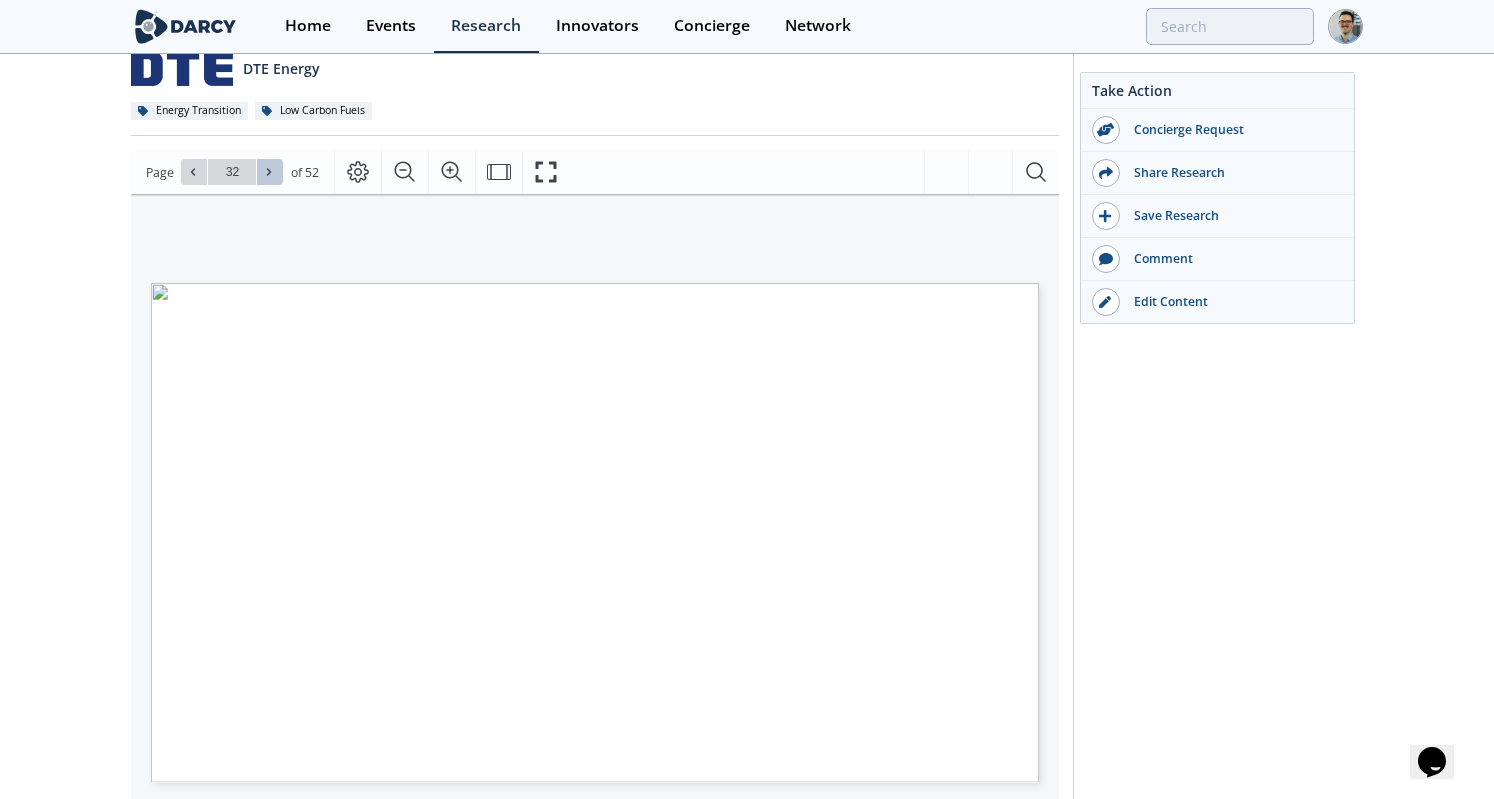 click at bounding box center [270, 172] 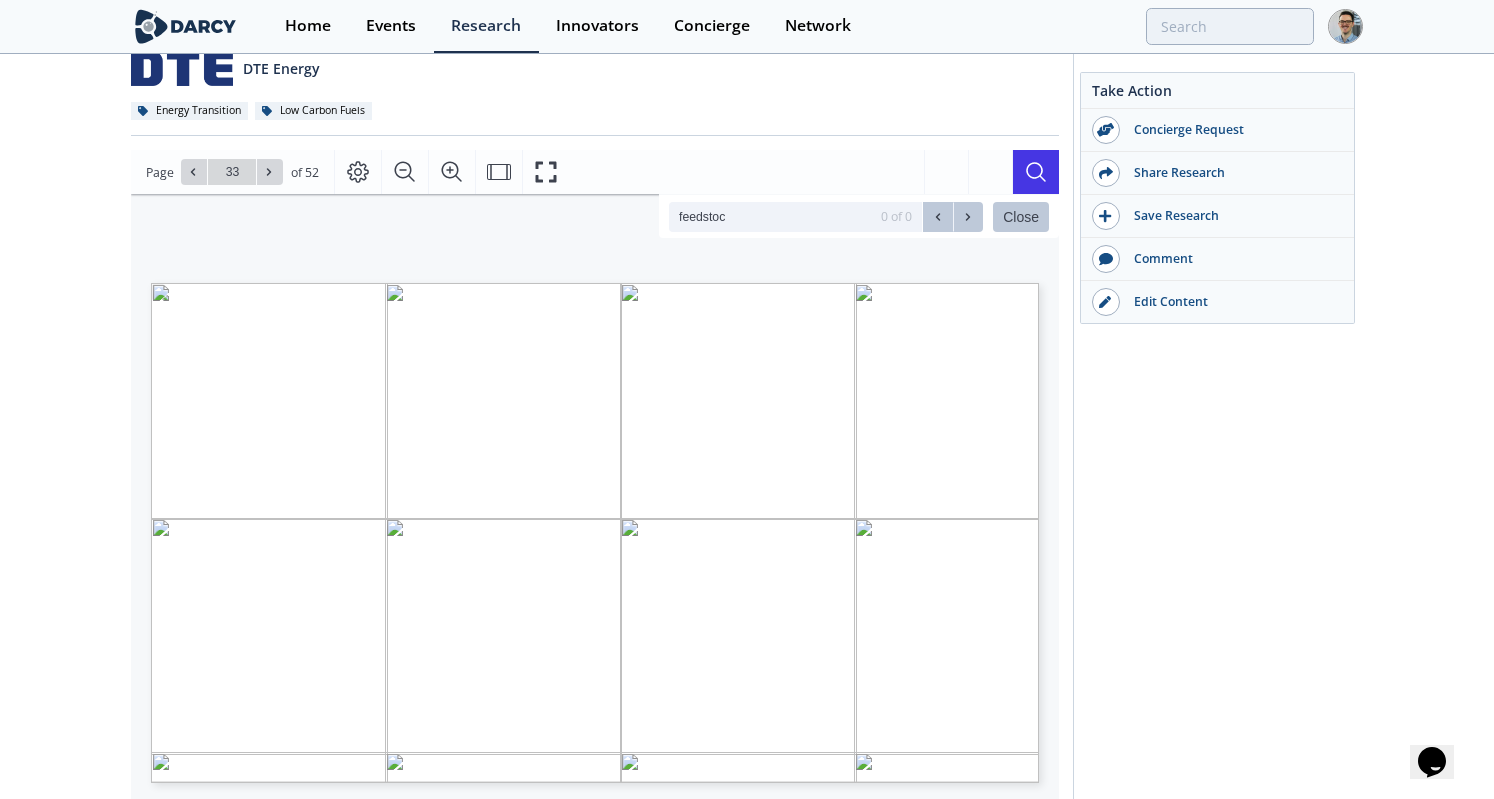type on "feedstock" 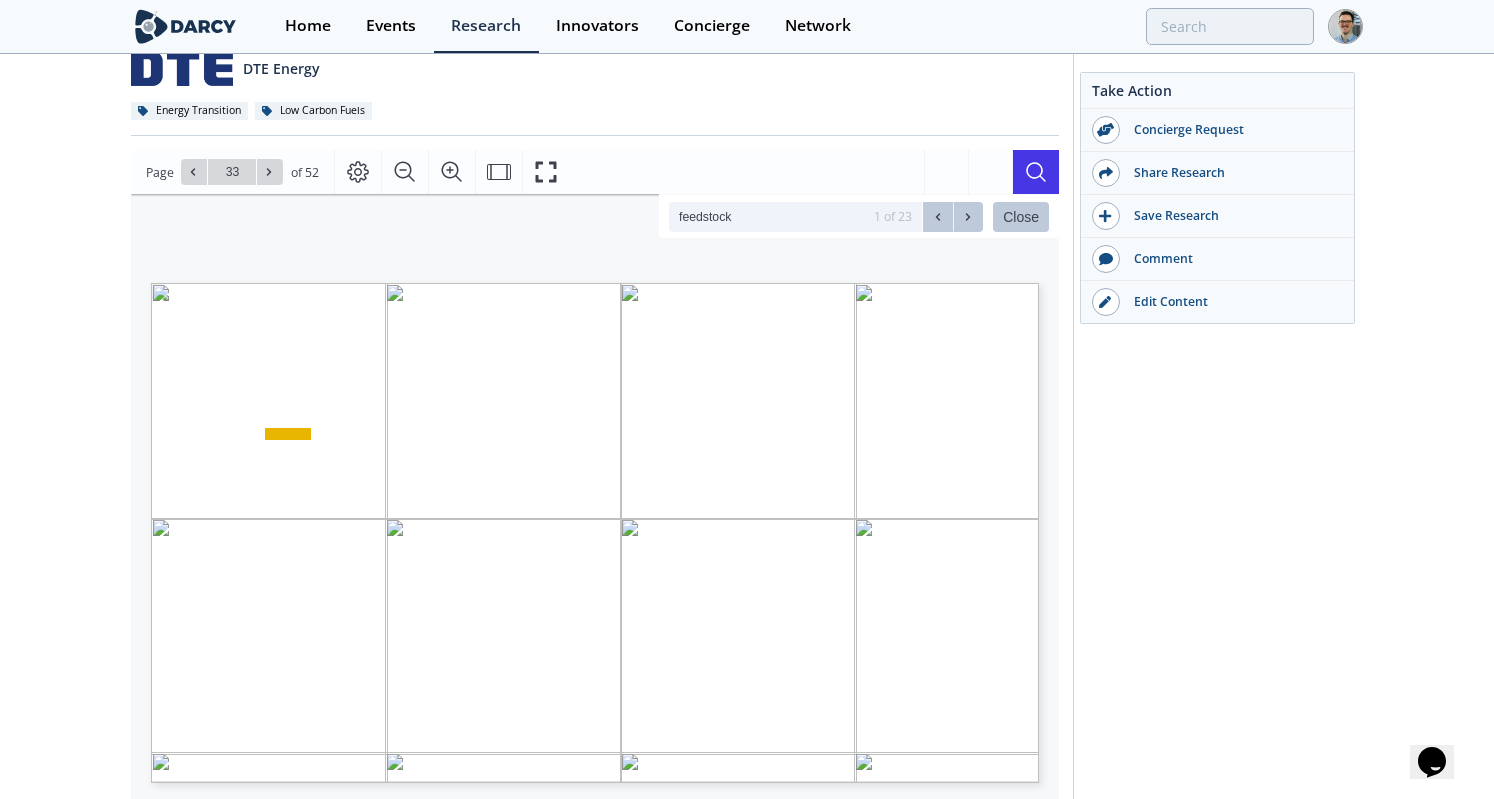 type on "35" 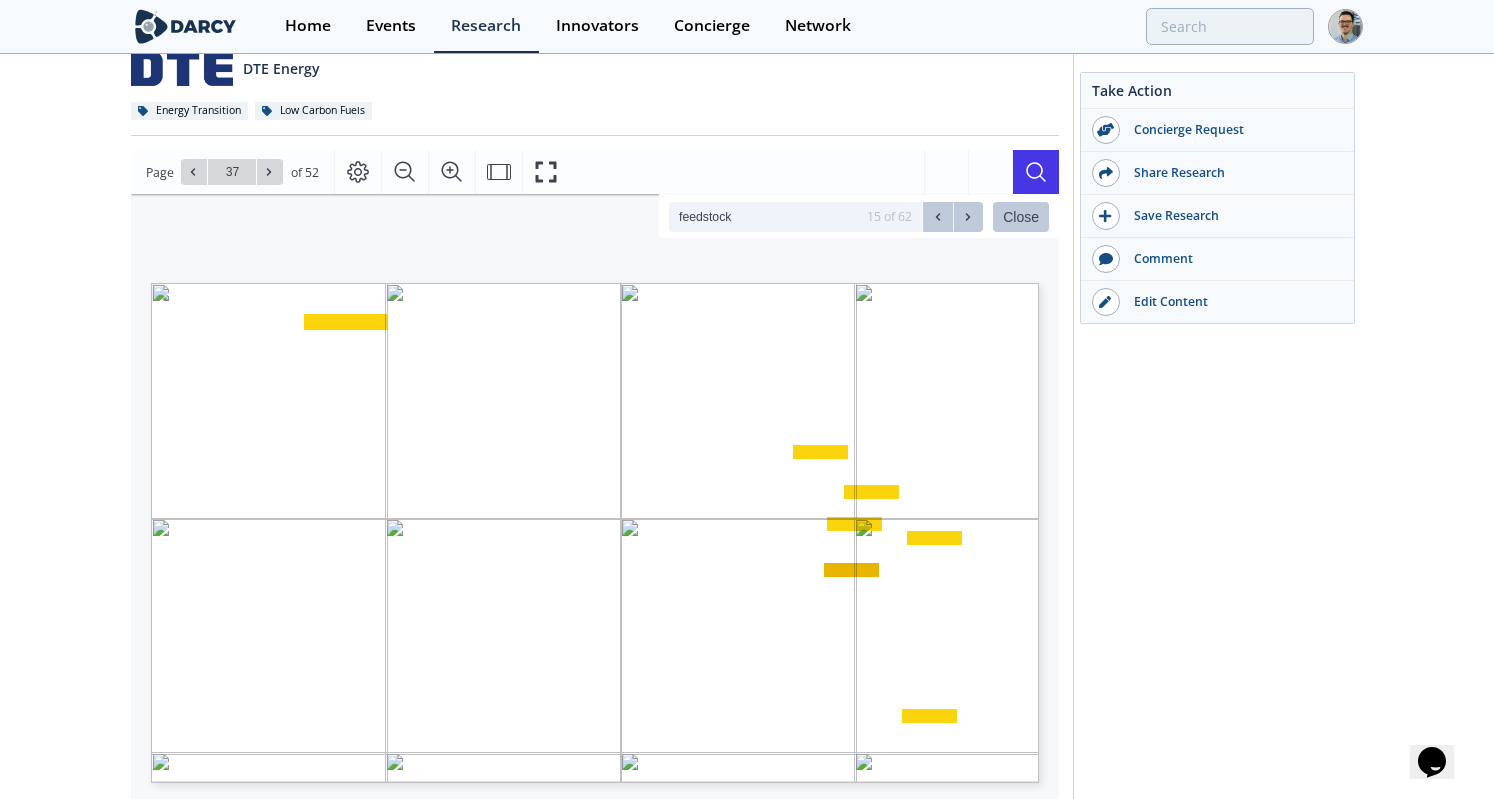 type on "38" 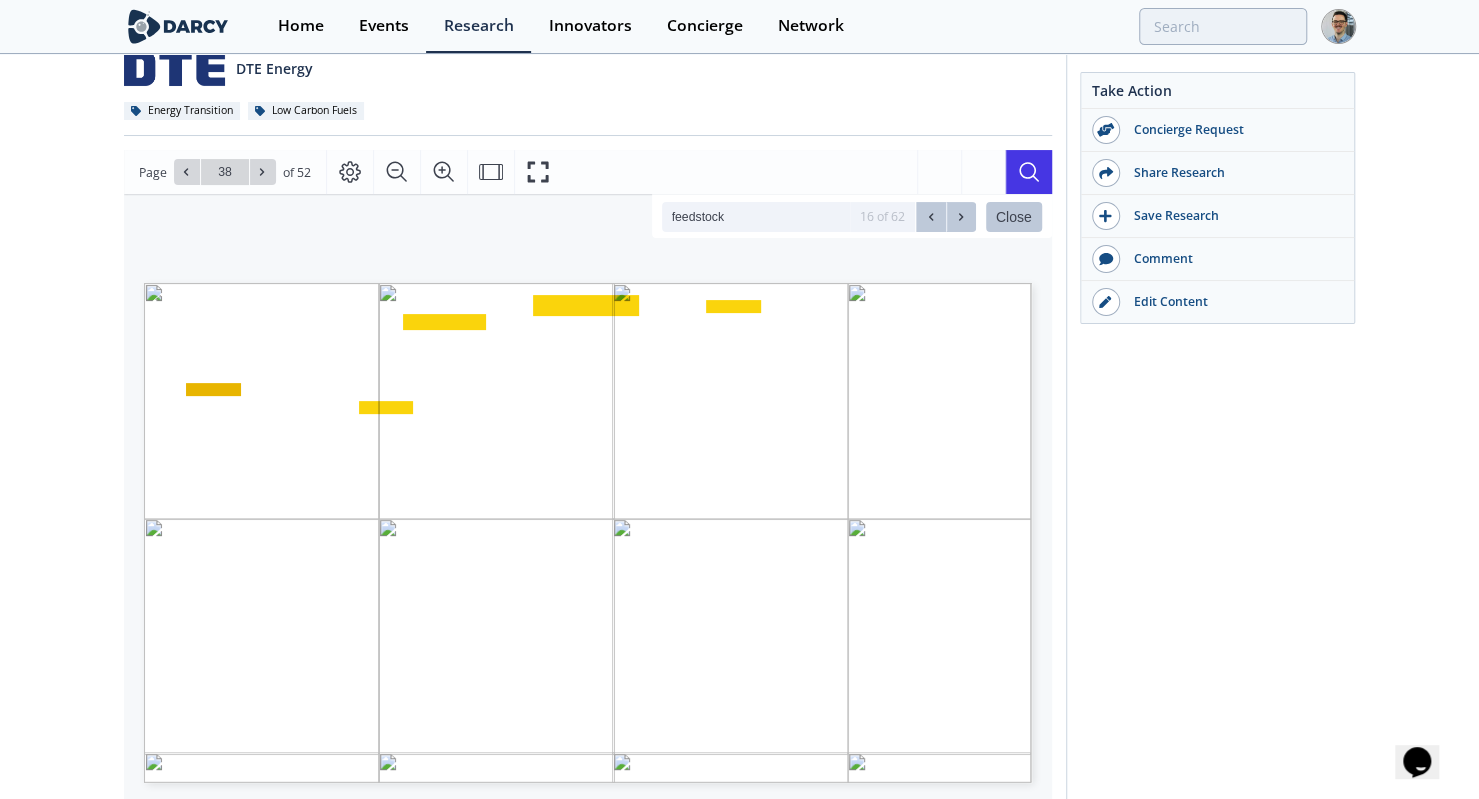 type on "feedstock" 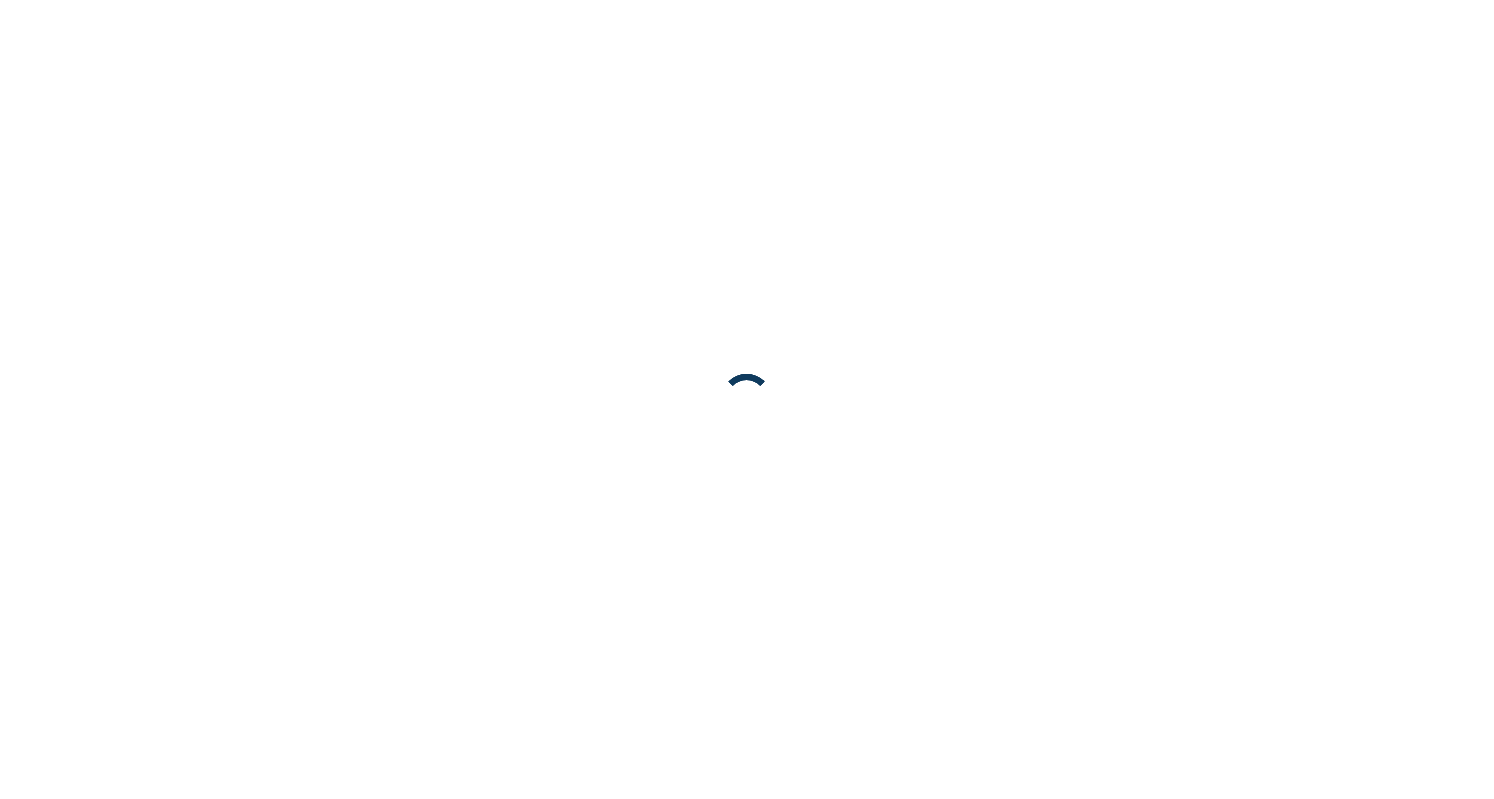 scroll, scrollTop: 0, scrollLeft: 0, axis: both 